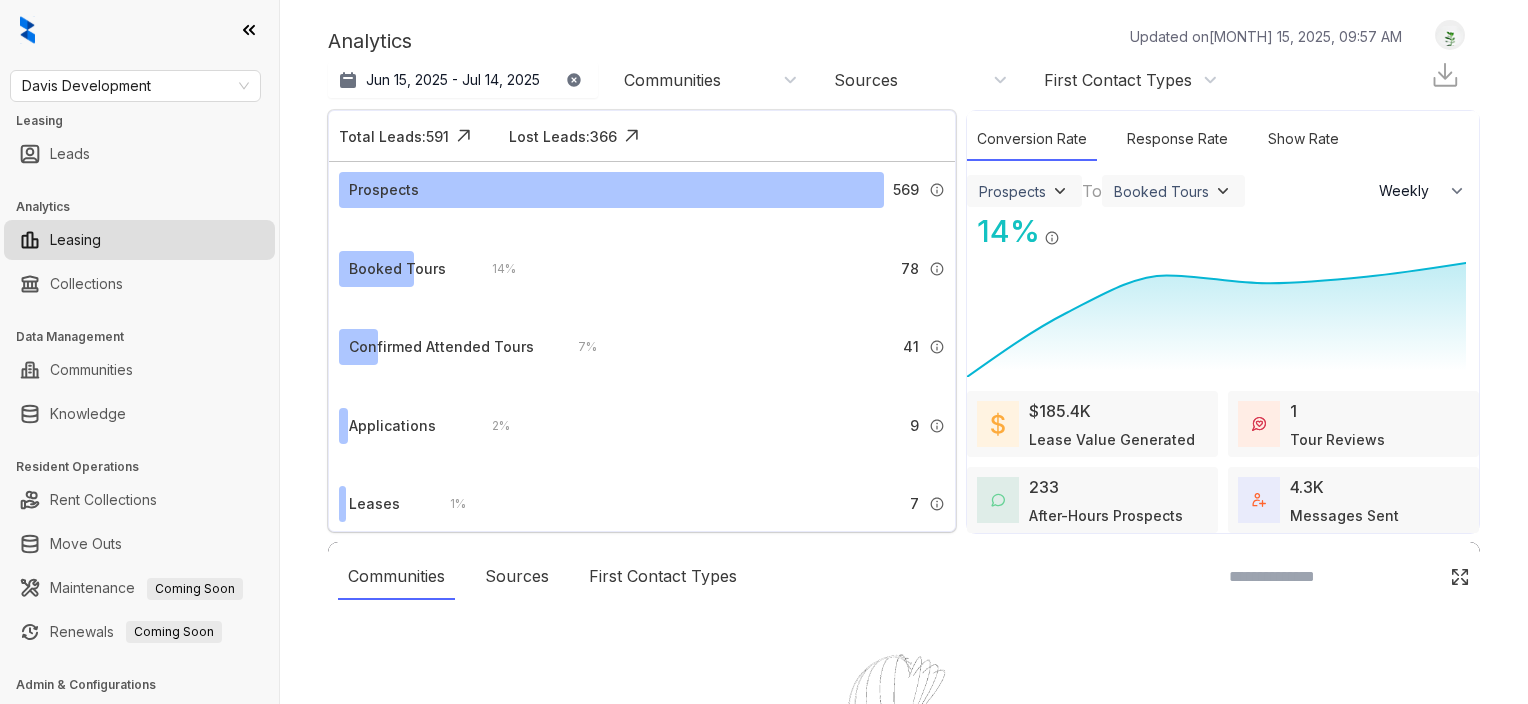 select on "******" 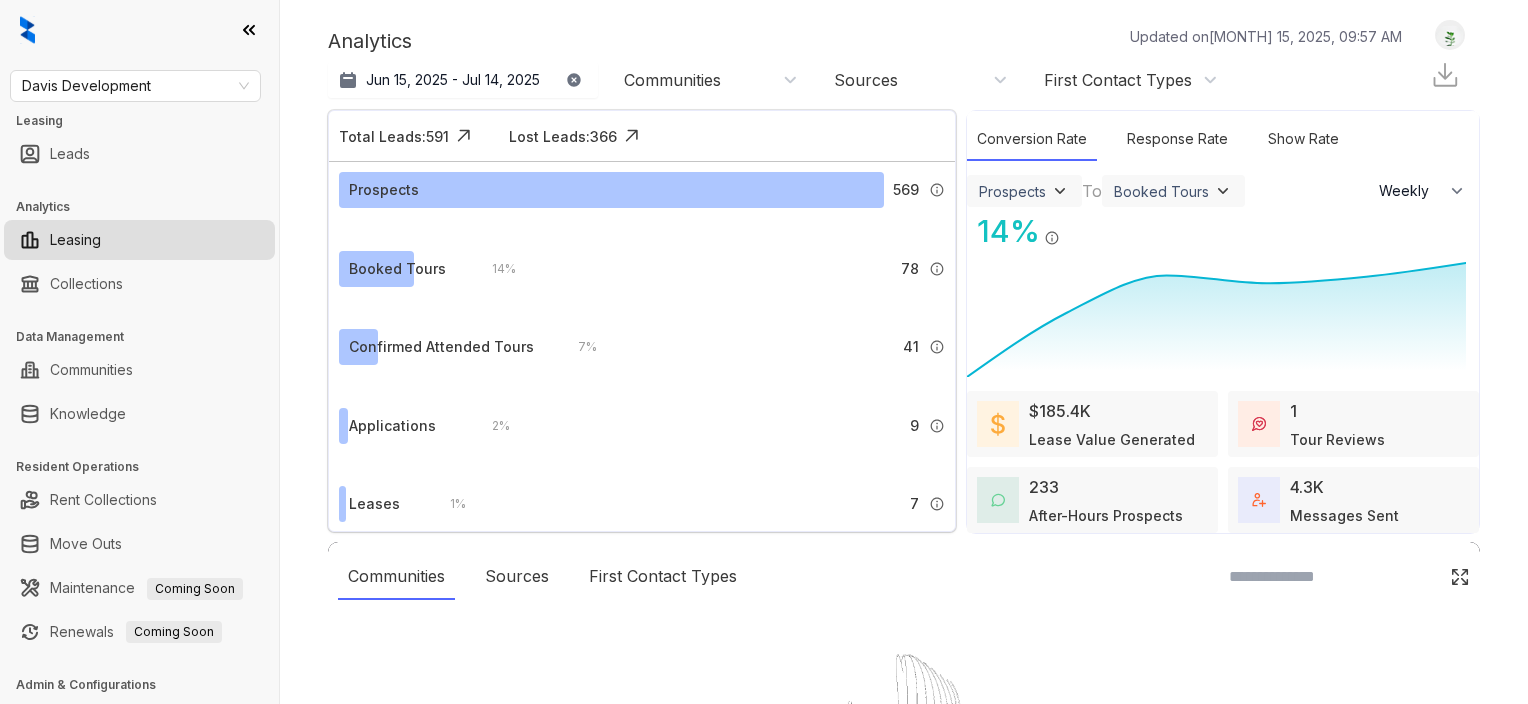 scroll, scrollTop: 0, scrollLeft: 0, axis: both 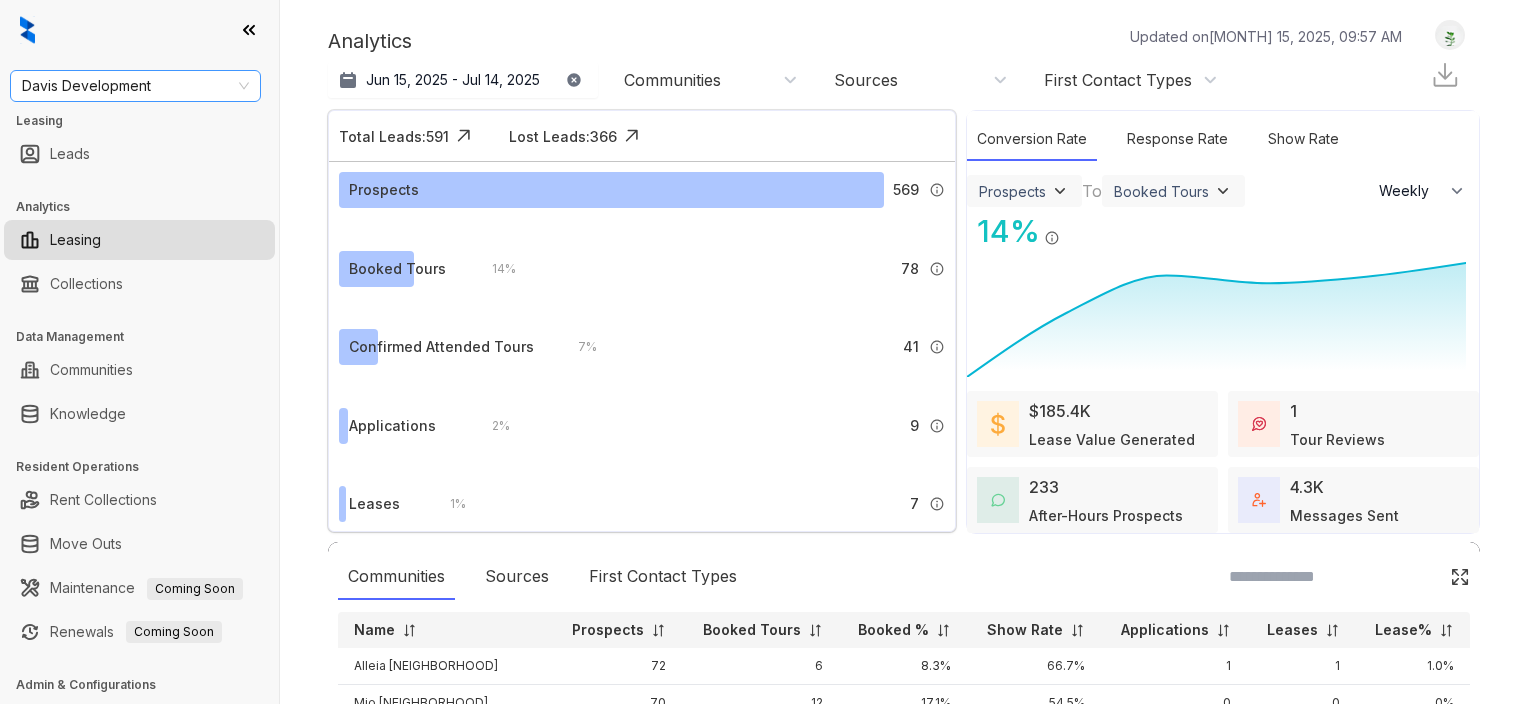 click on "Davis Development" at bounding box center (135, 86) 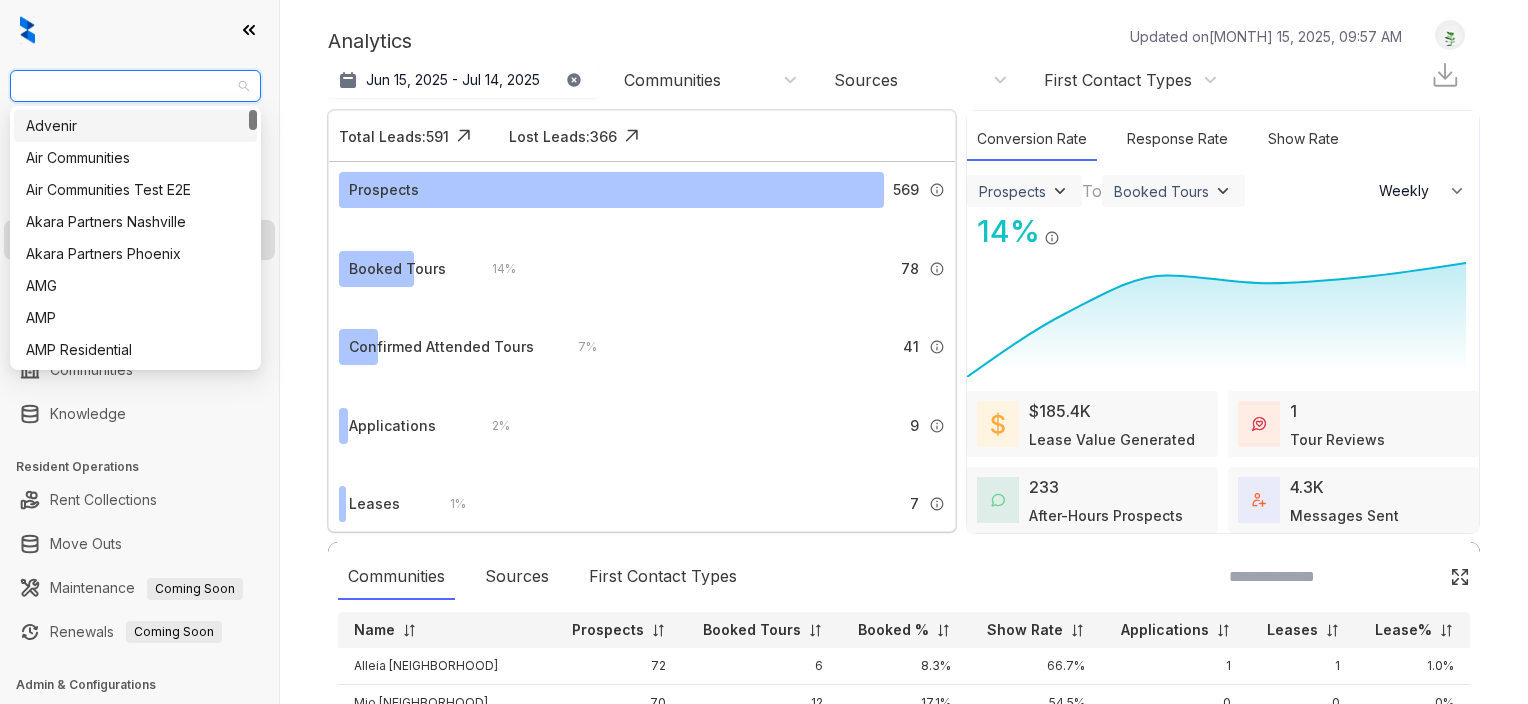 type on "*" 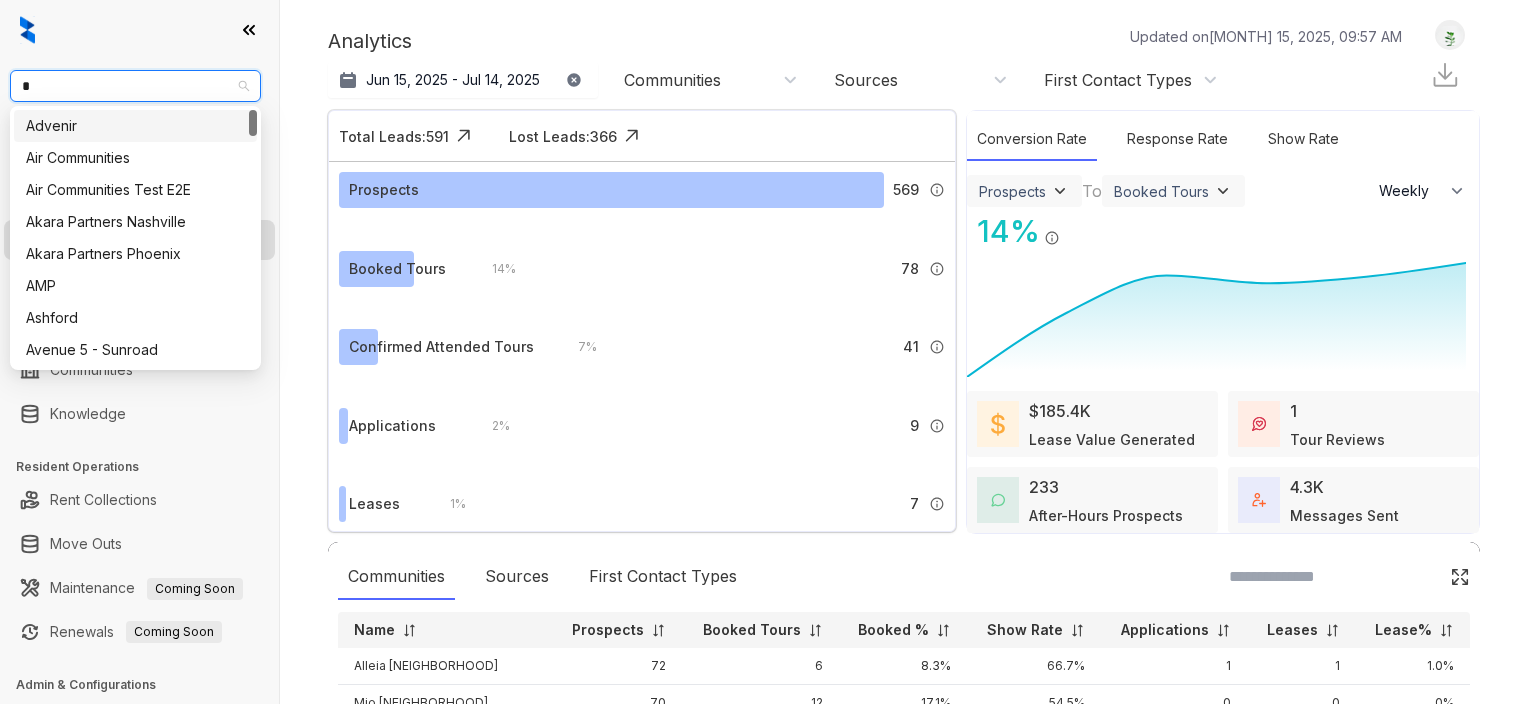 type 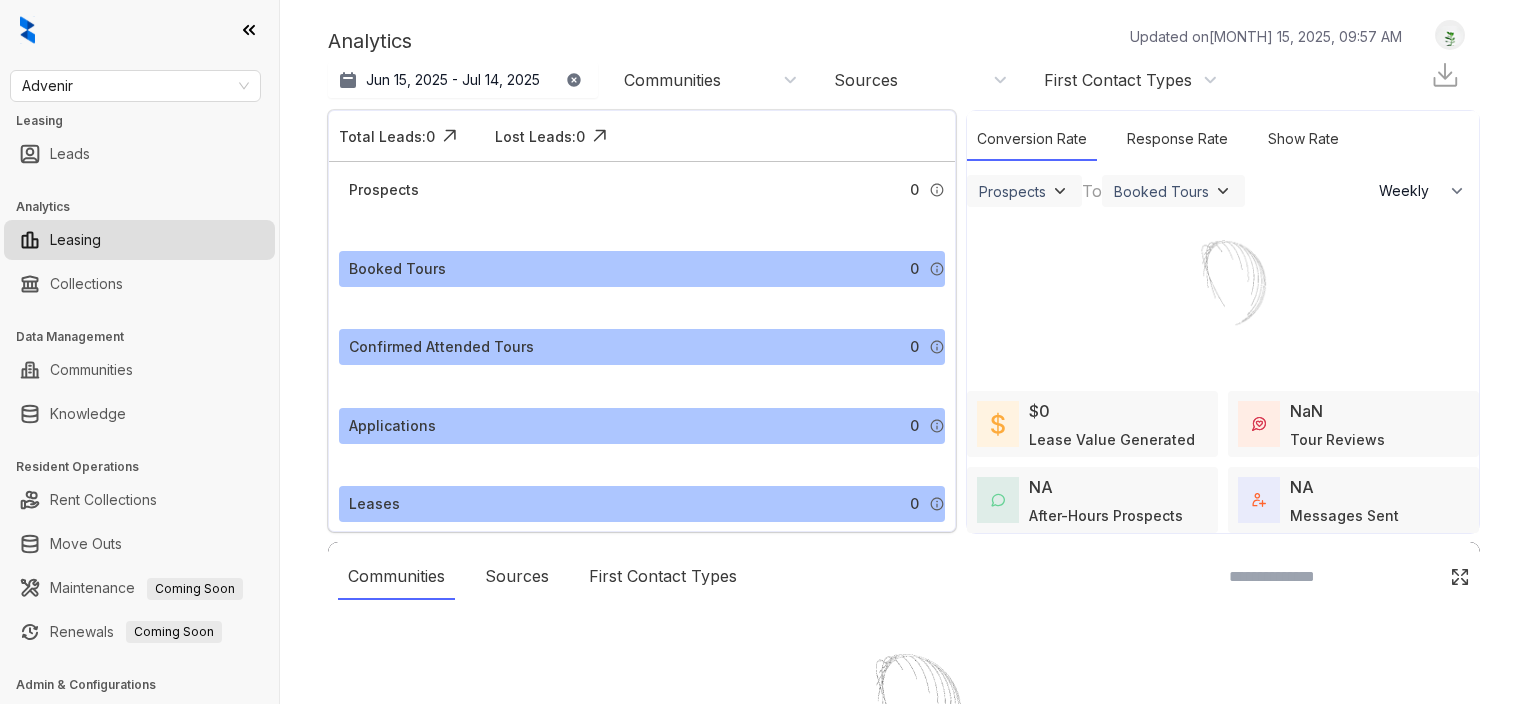 select on "******" 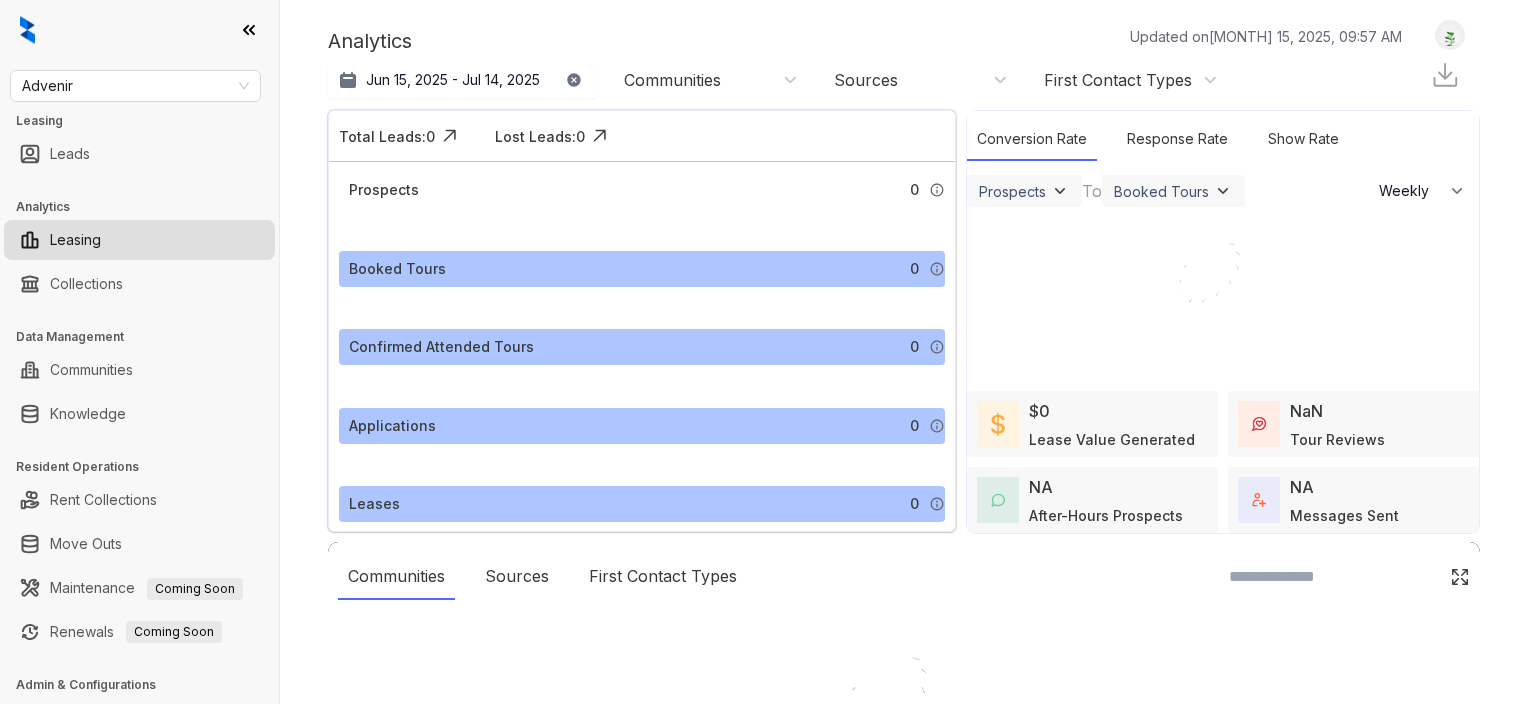 scroll, scrollTop: 0, scrollLeft: 0, axis: both 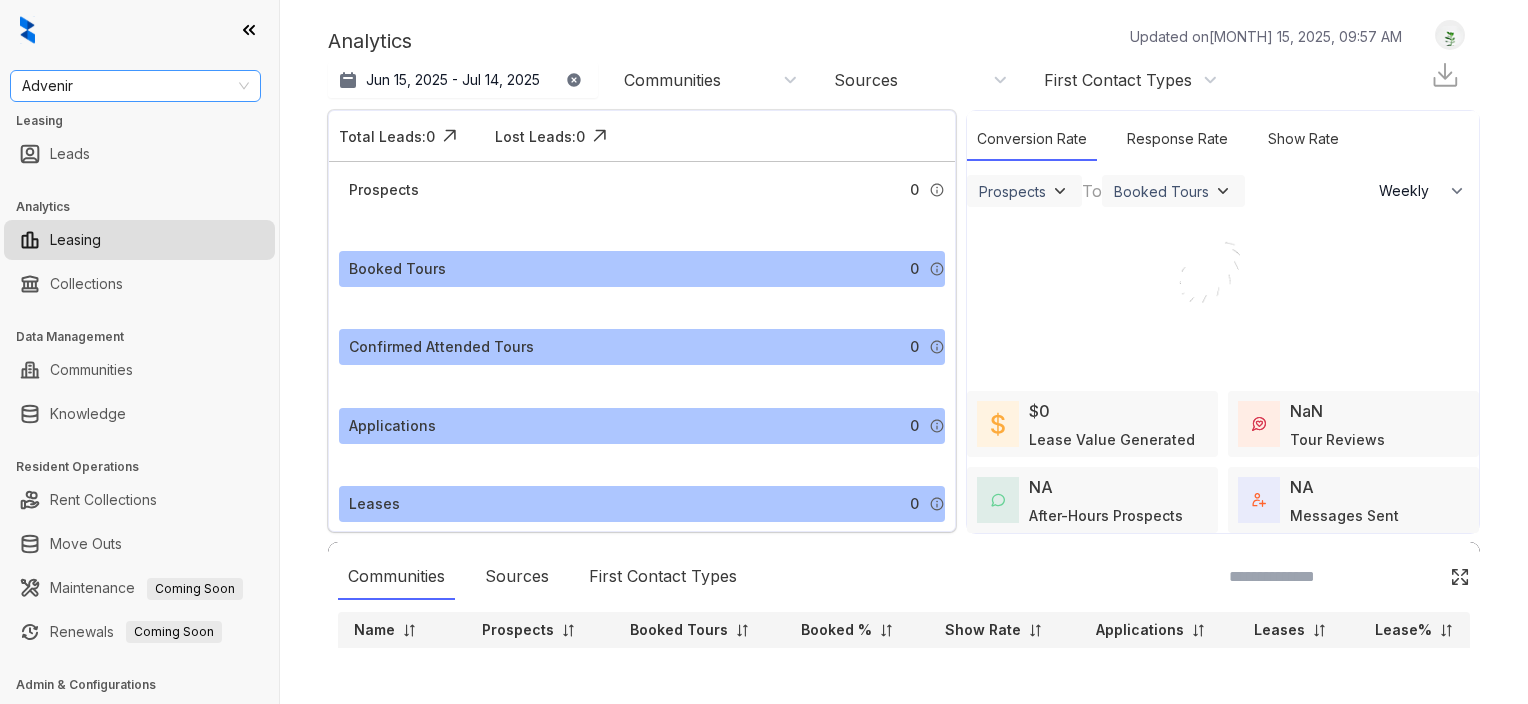 click on "Advenir" at bounding box center [135, 86] 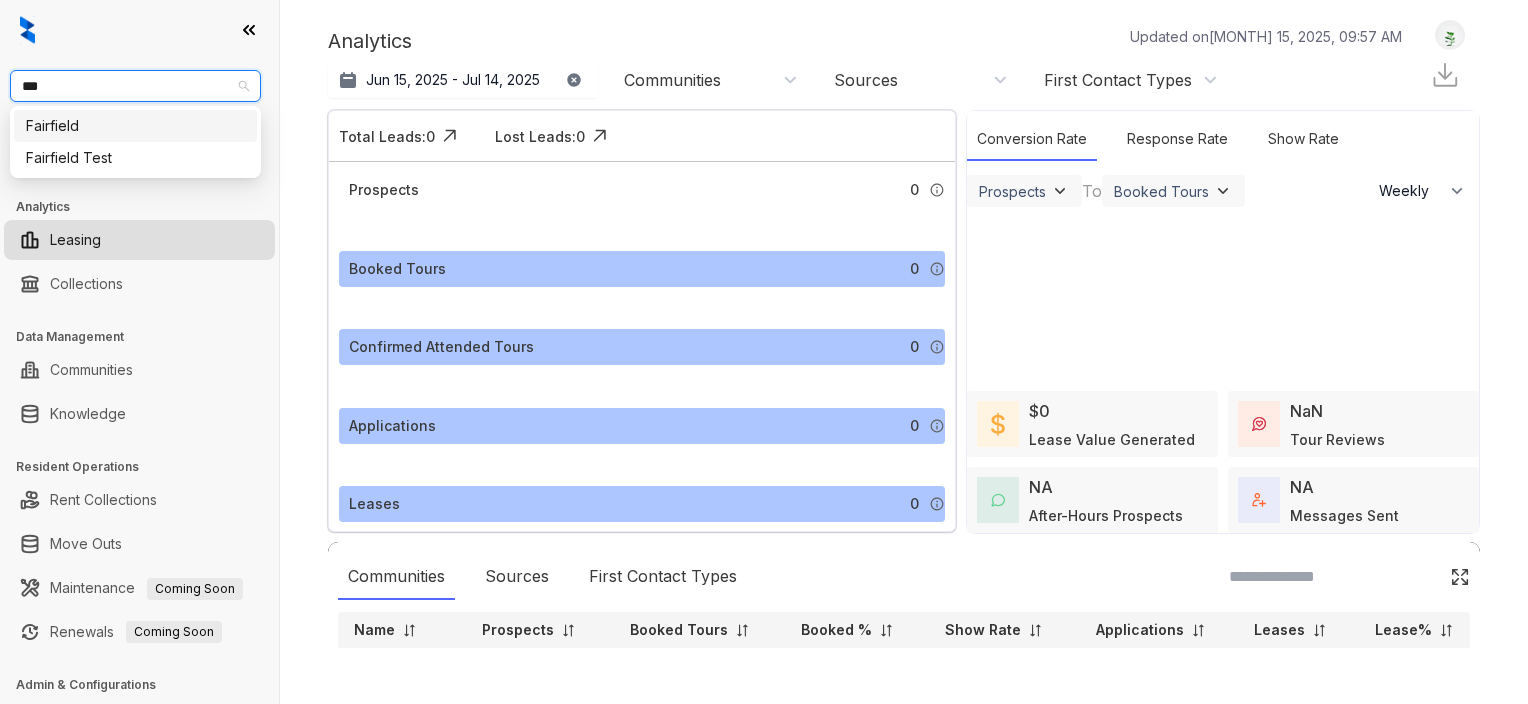 type on "****" 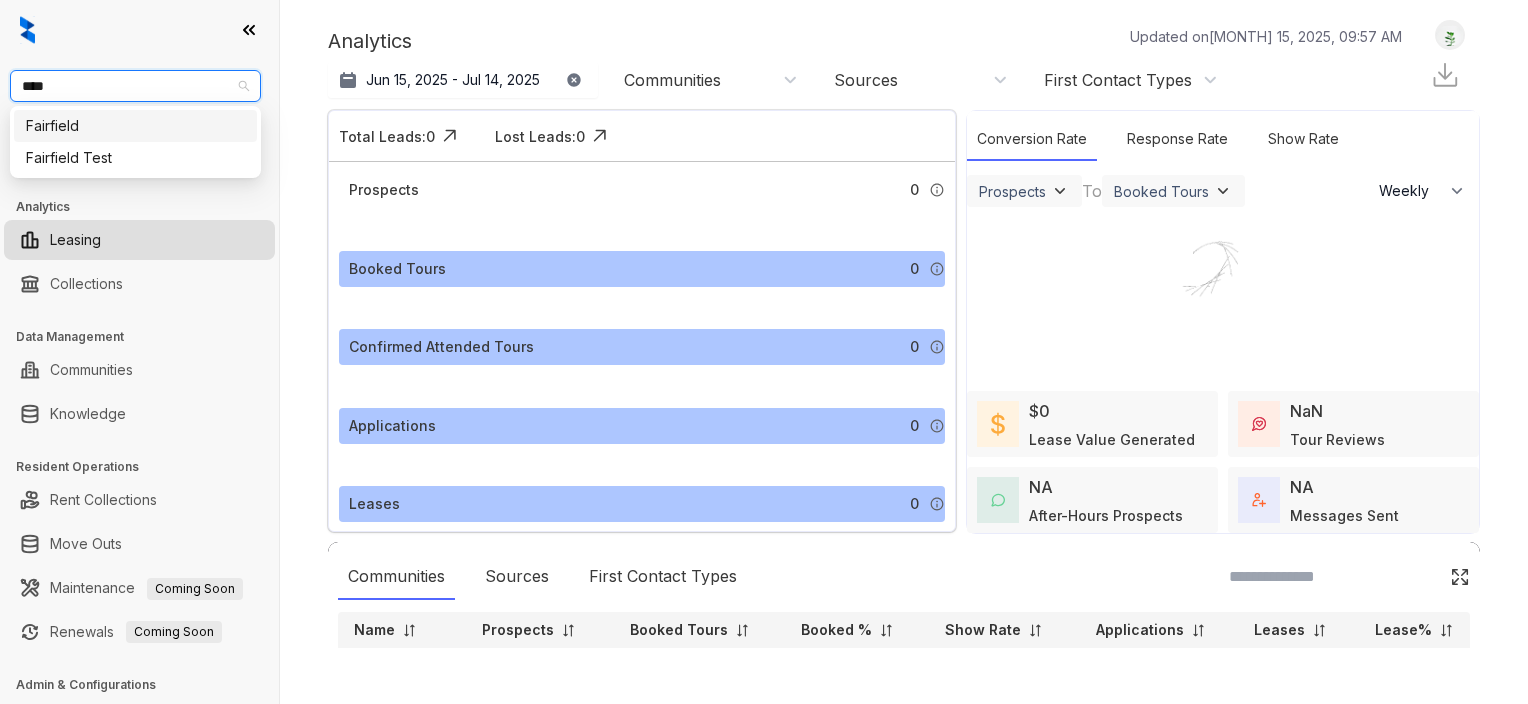 type 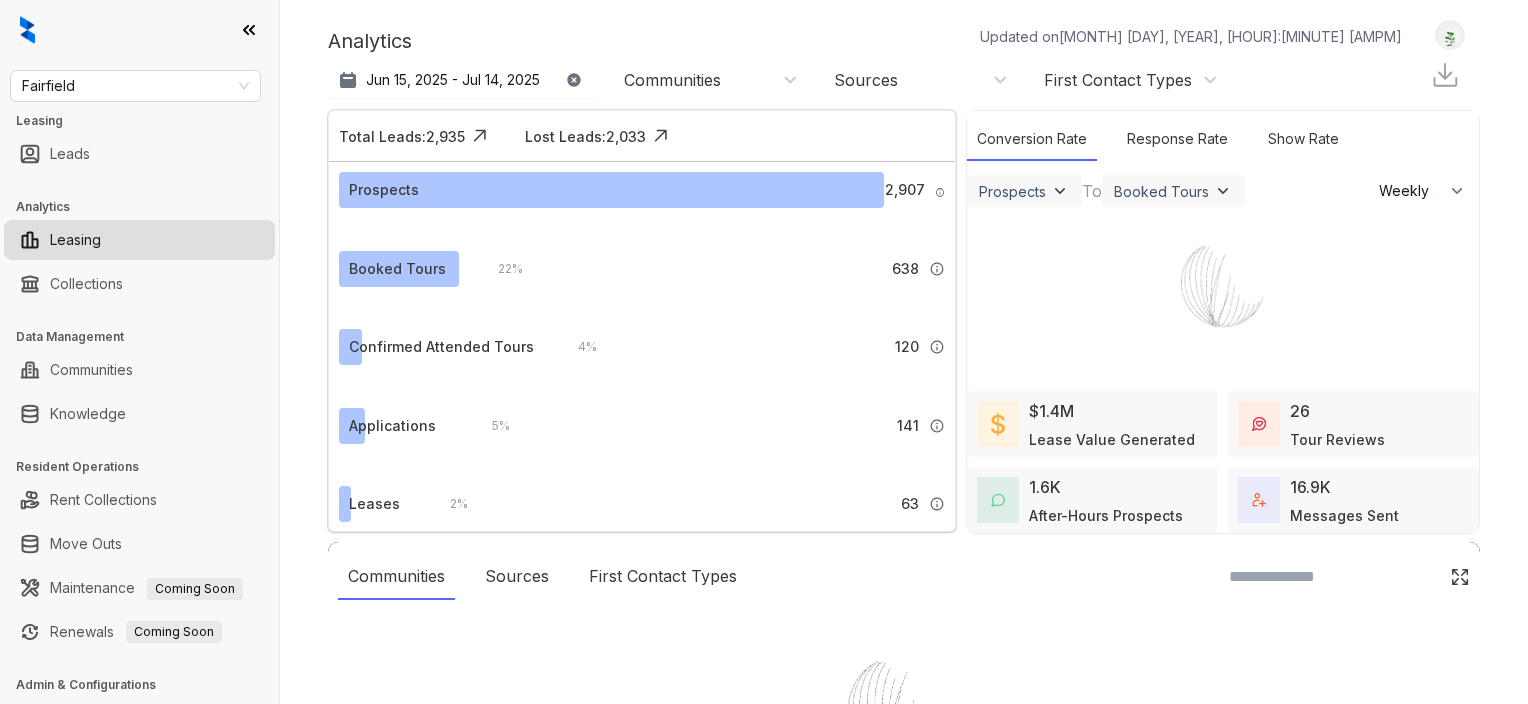 select on "******" 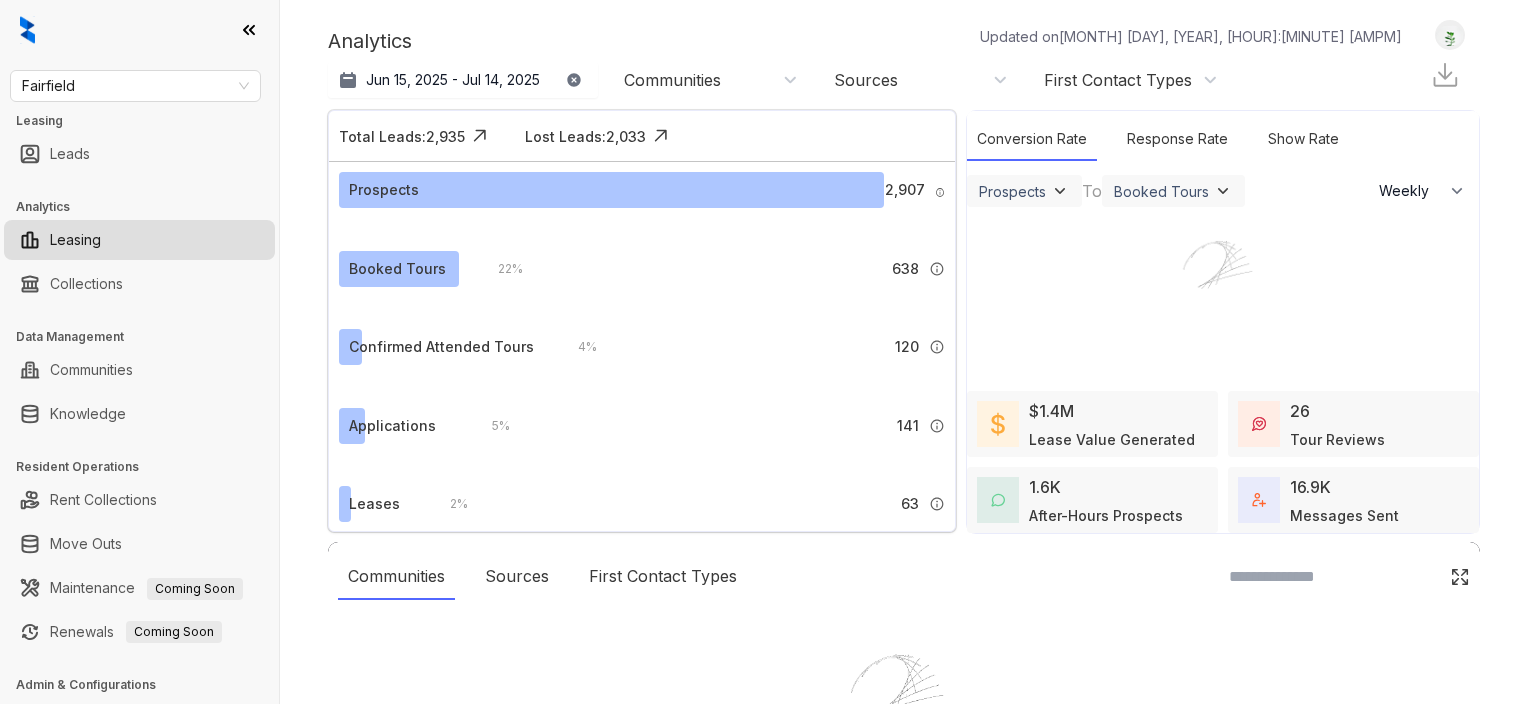 scroll, scrollTop: 0, scrollLeft: 0, axis: both 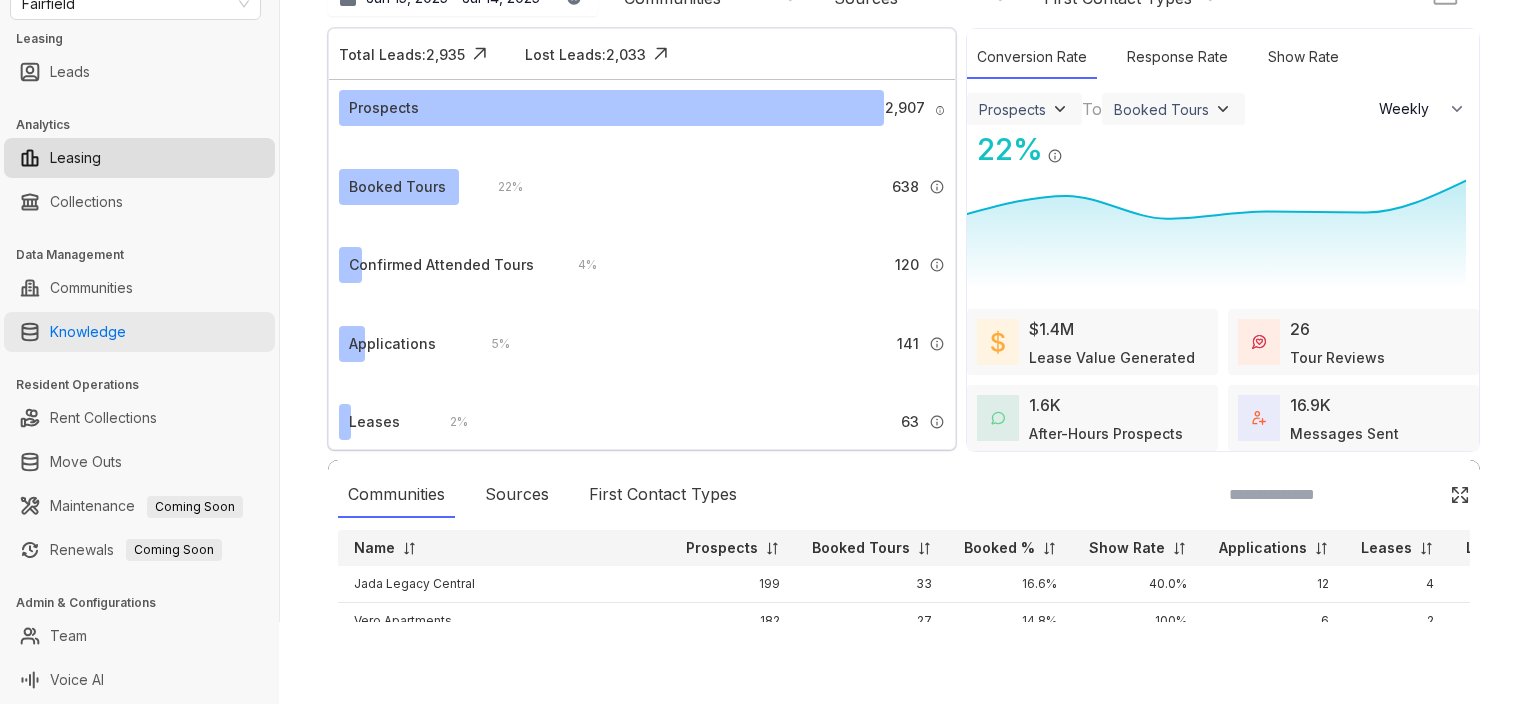 click on "Knowledge" at bounding box center (88, 332) 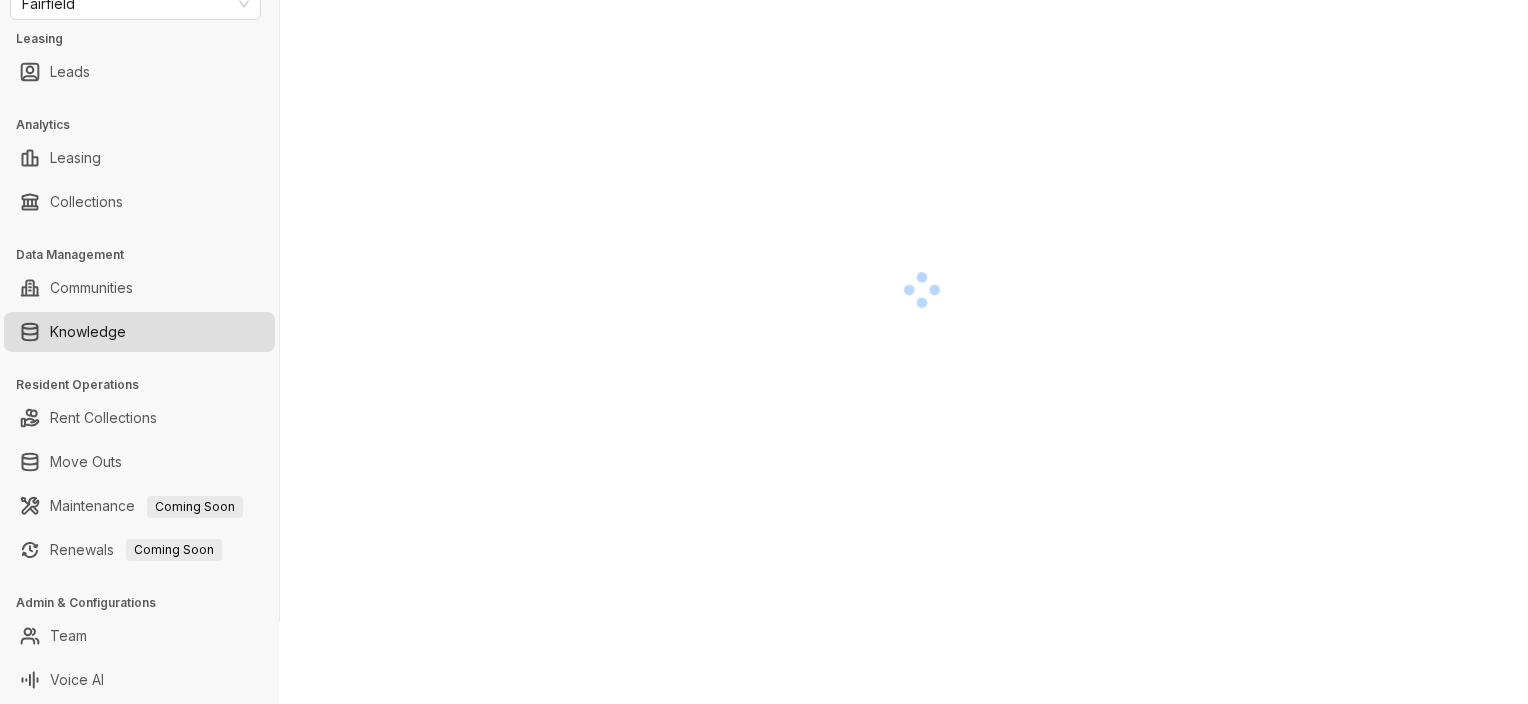 scroll, scrollTop: 0, scrollLeft: 0, axis: both 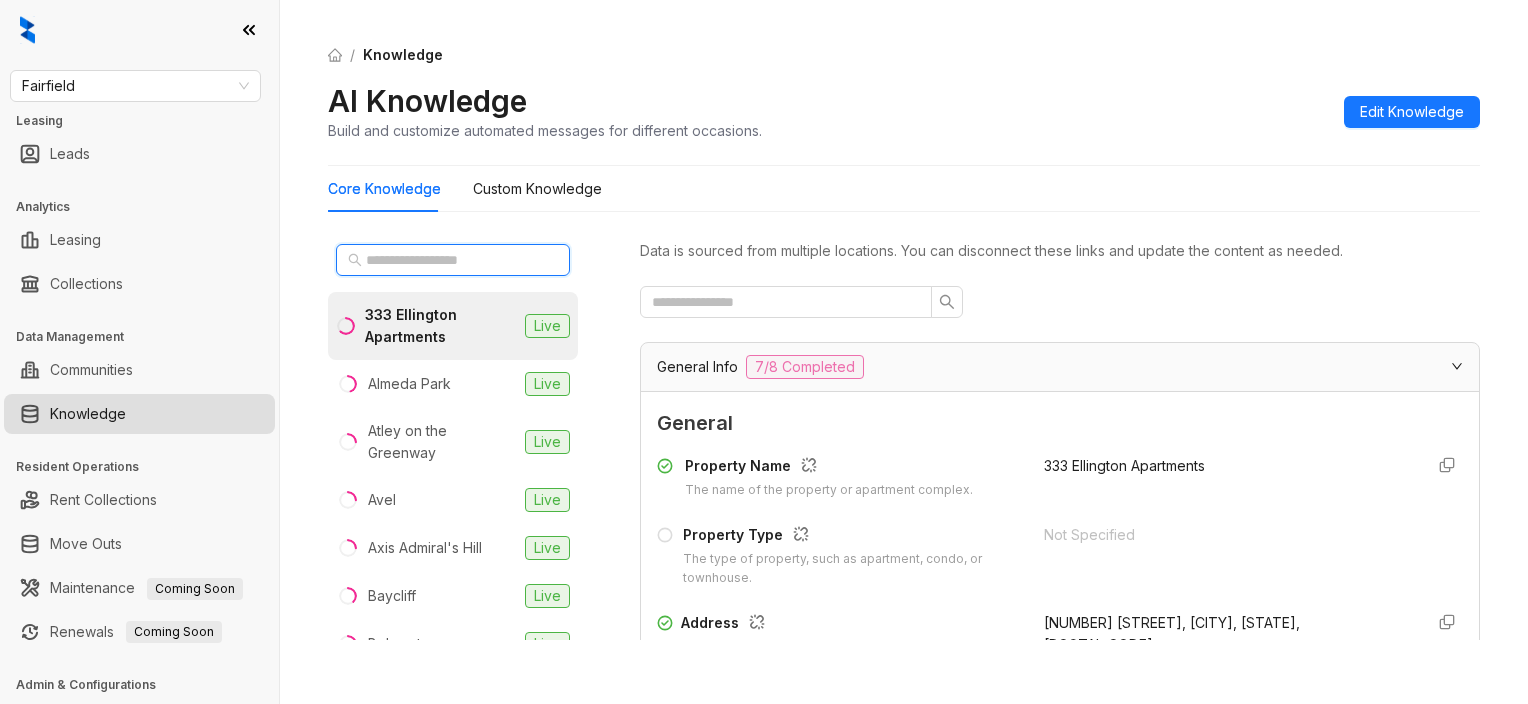 click at bounding box center (454, 260) 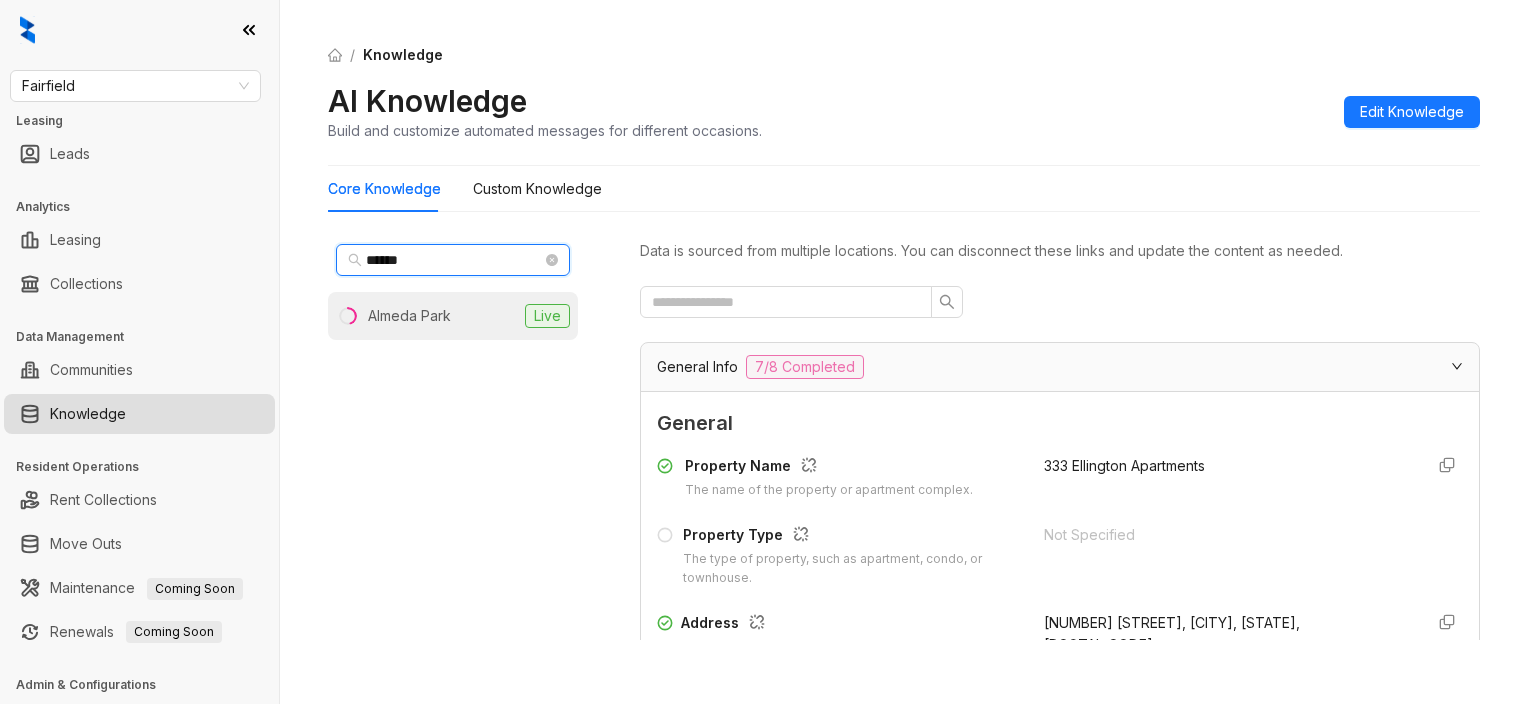 type on "******" 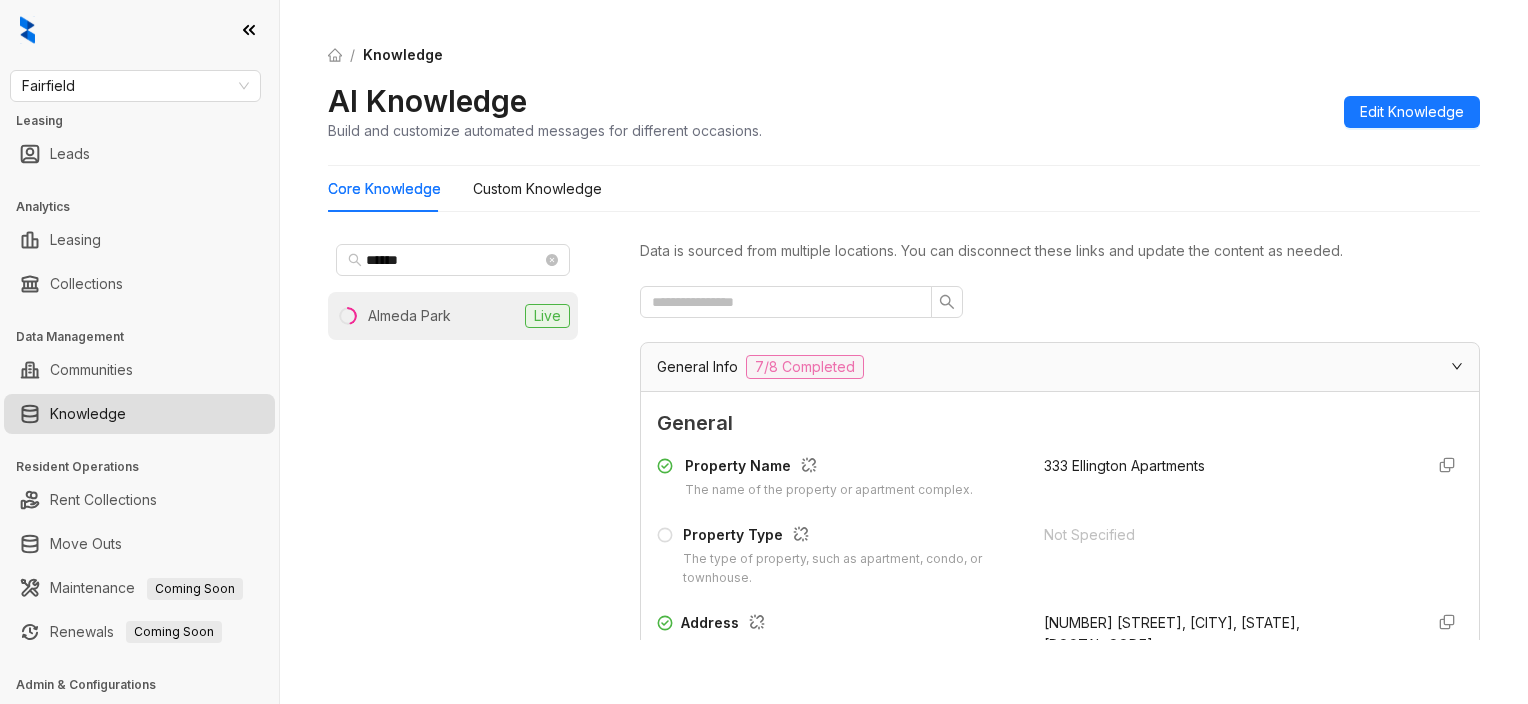 click on "Almeda Park" at bounding box center (409, 316) 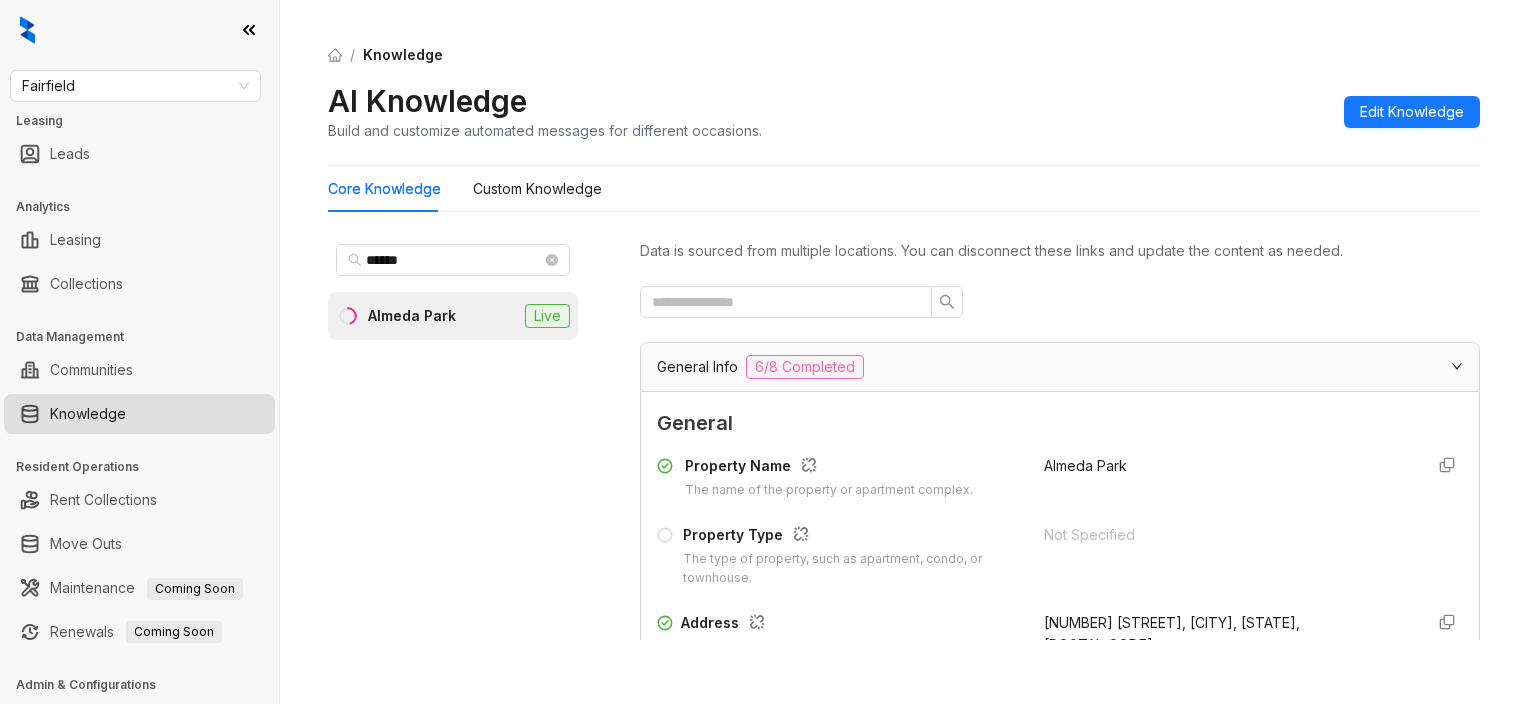 scroll, scrollTop: 82, scrollLeft: 0, axis: vertical 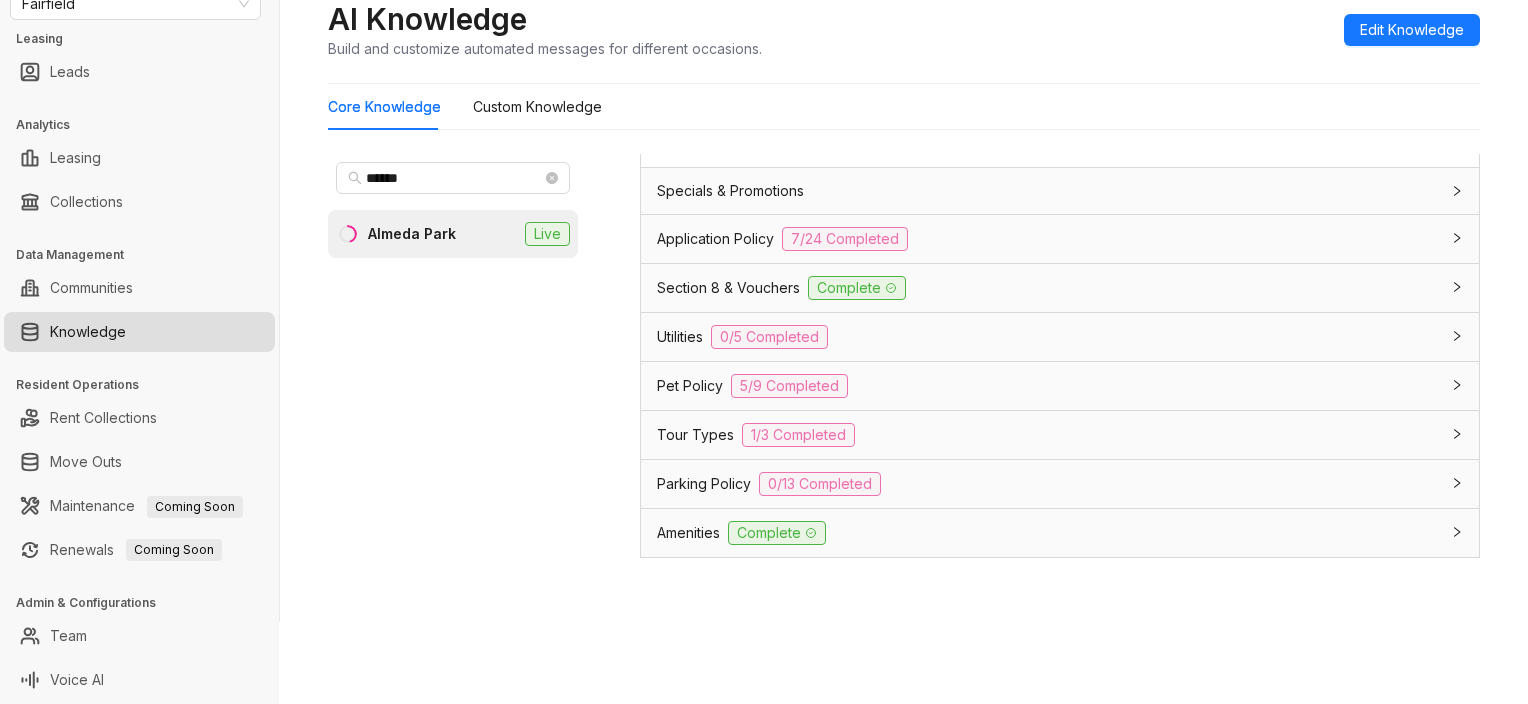 click on "Specials & Promotions" at bounding box center [730, 191] 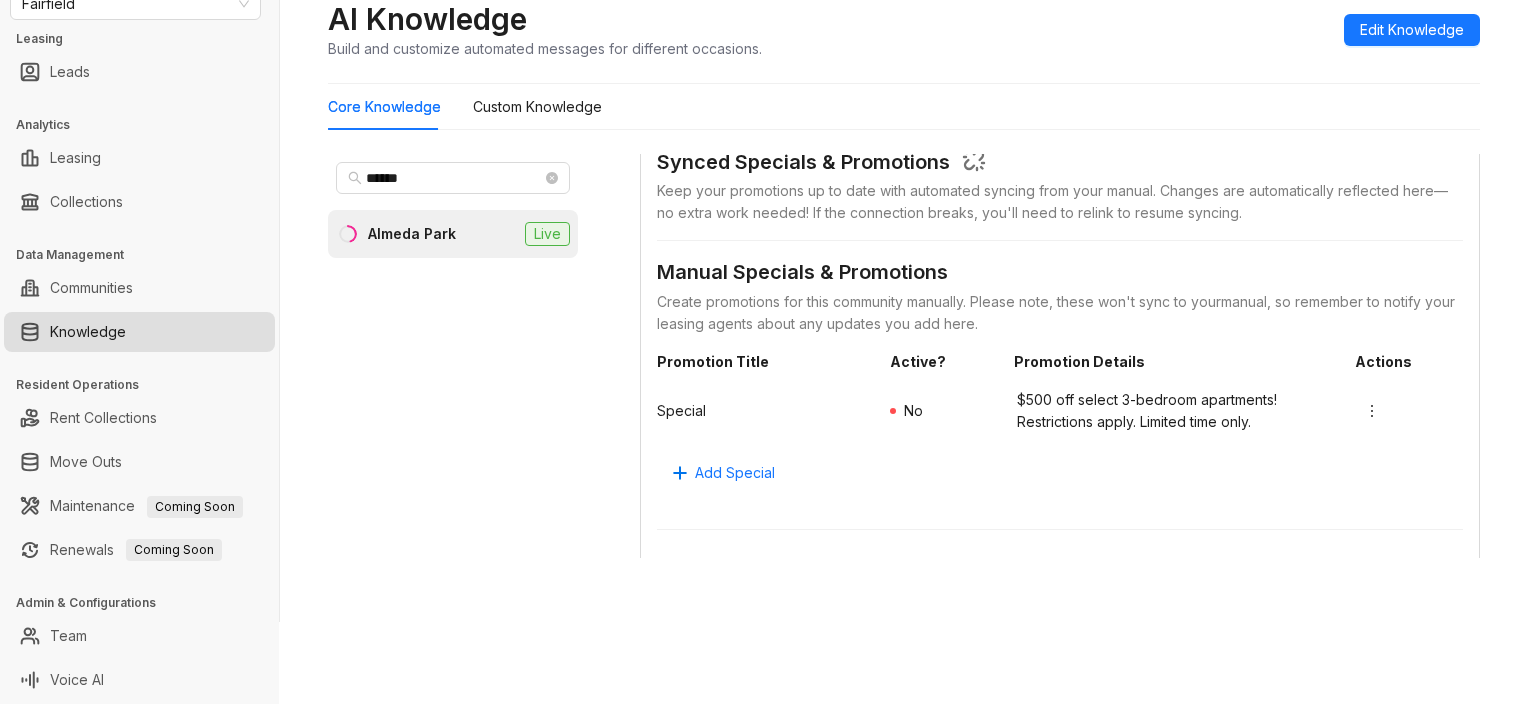 scroll, scrollTop: 1300, scrollLeft: 0, axis: vertical 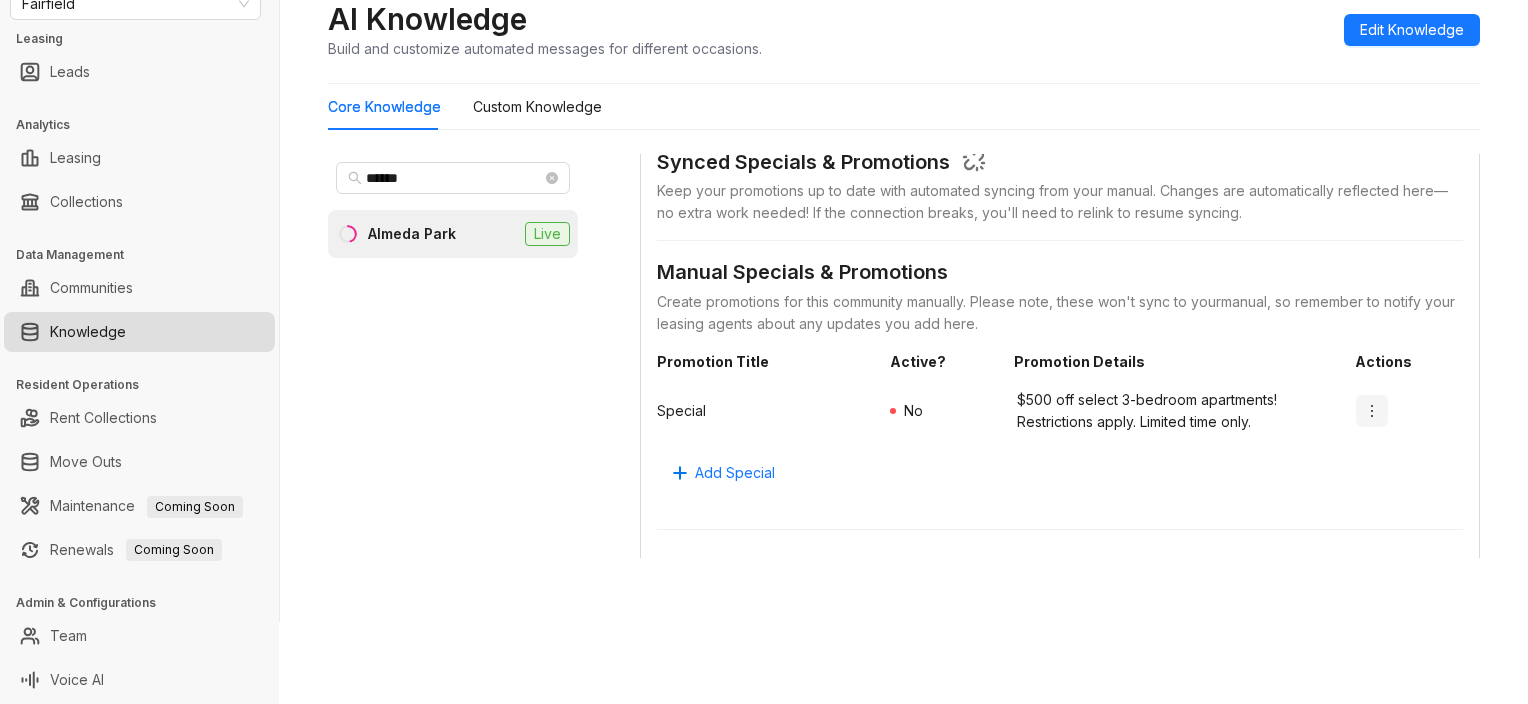 click 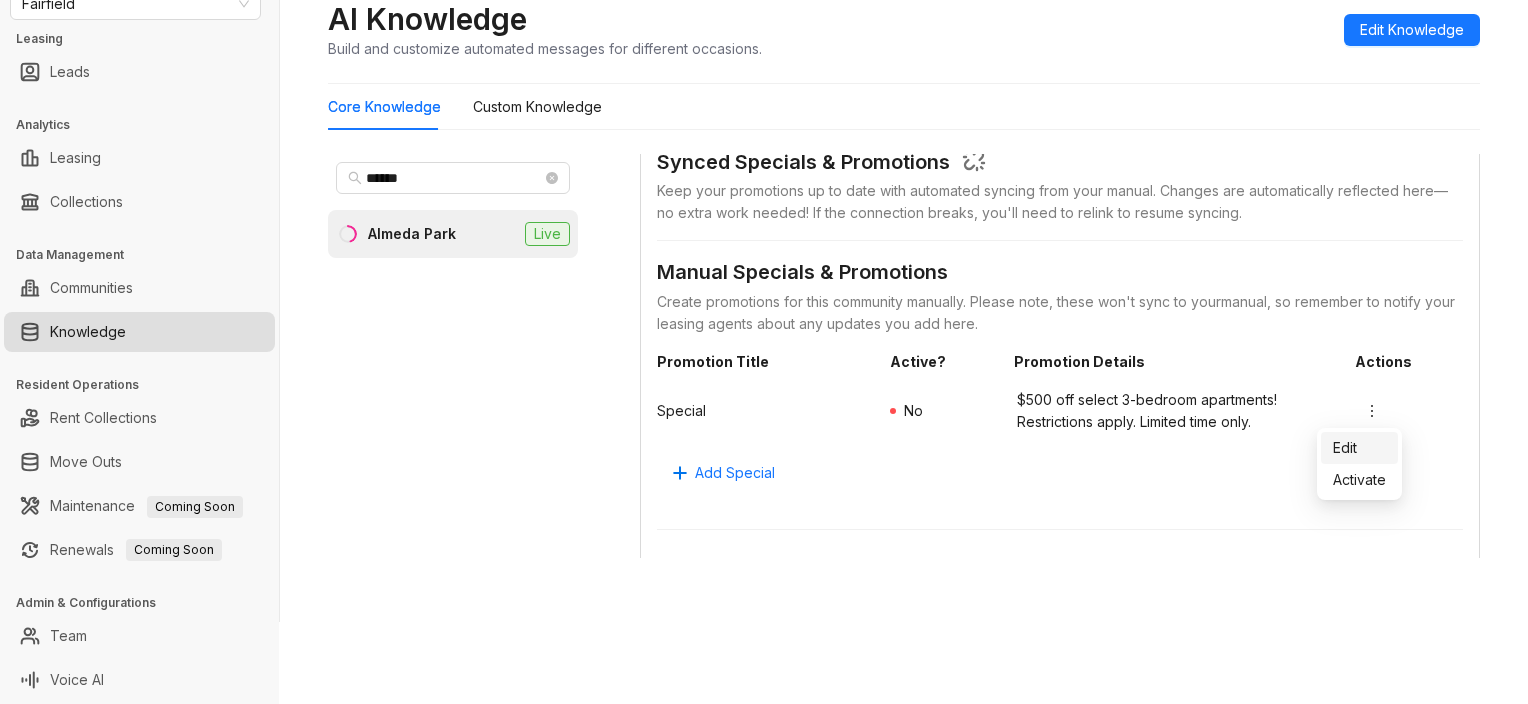 click on "Edit" at bounding box center [1359, 448] 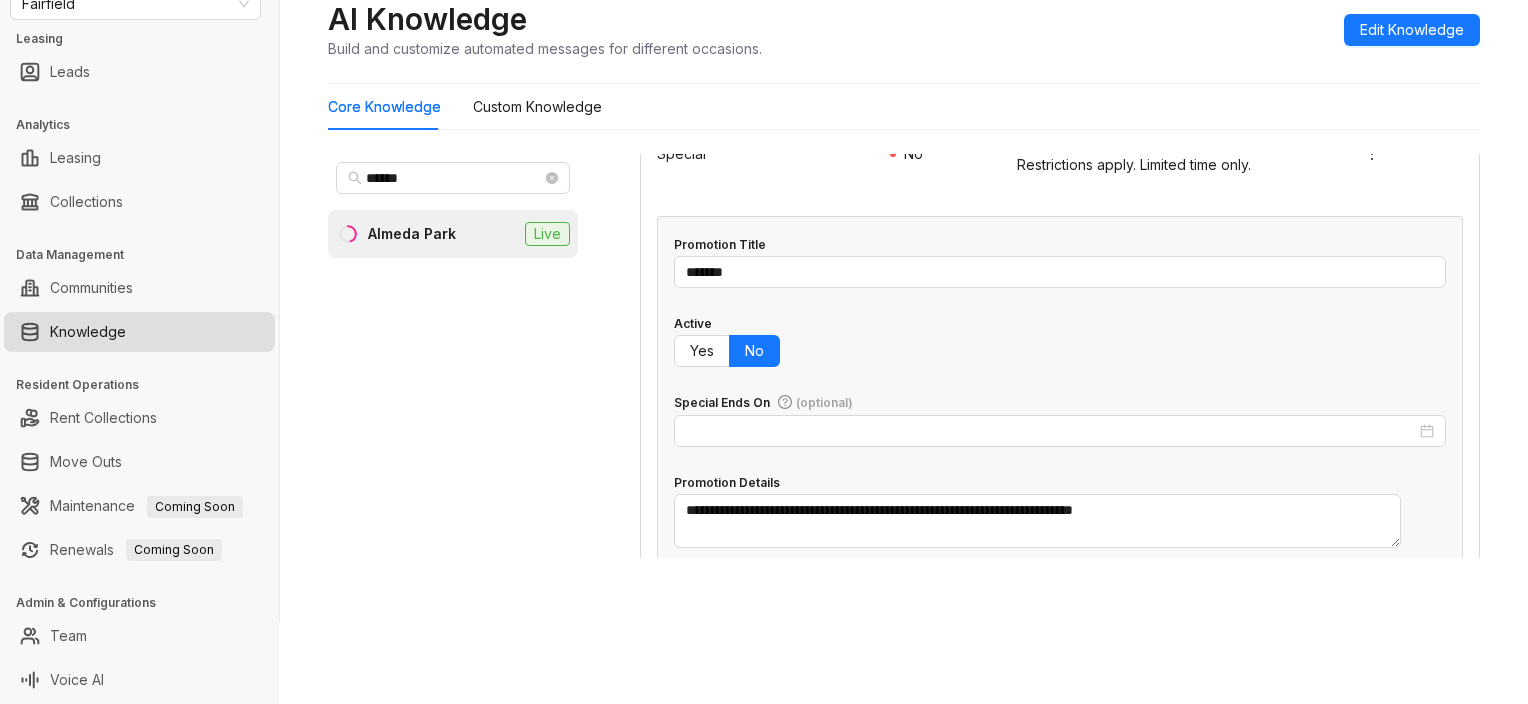 scroll, scrollTop: 1700, scrollLeft: 0, axis: vertical 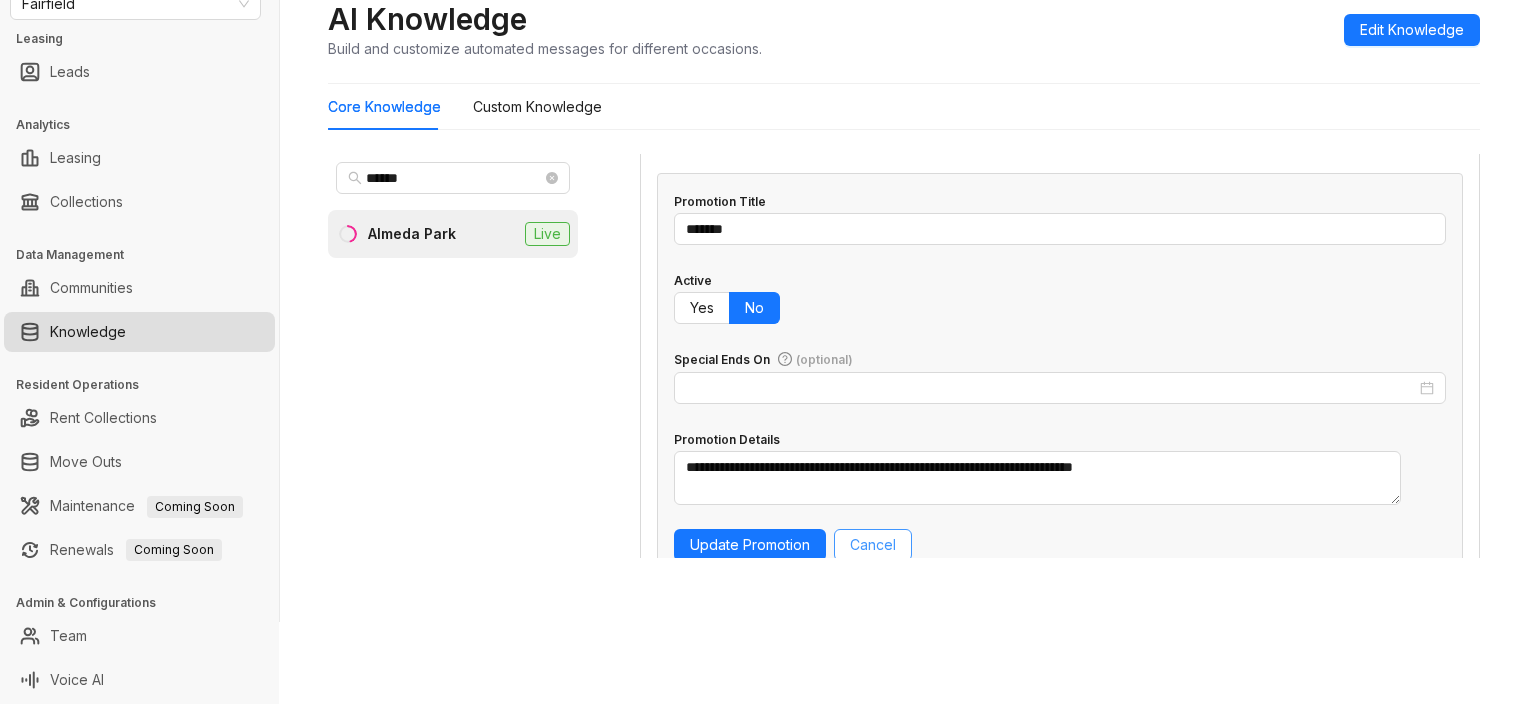 click on "Cancel" at bounding box center (873, 545) 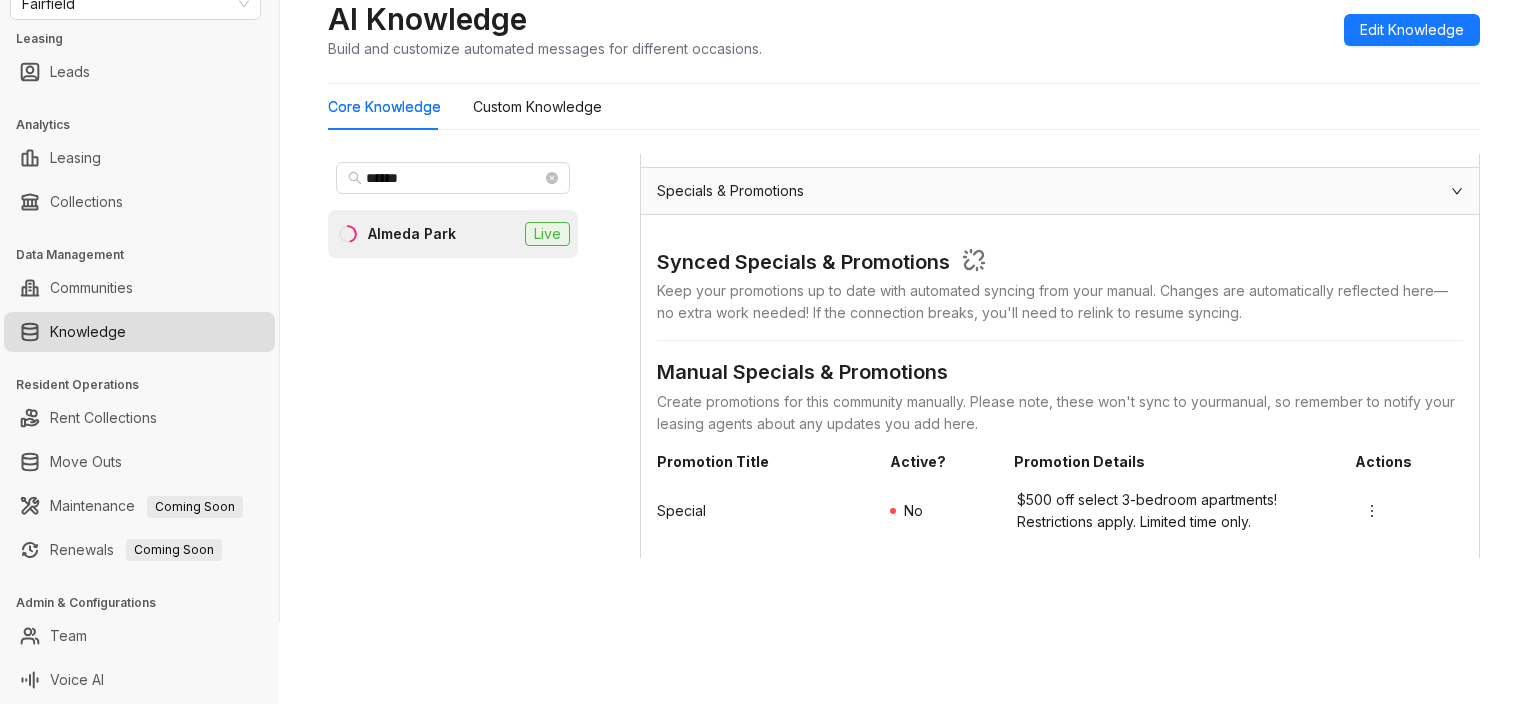 scroll, scrollTop: 1400, scrollLeft: 0, axis: vertical 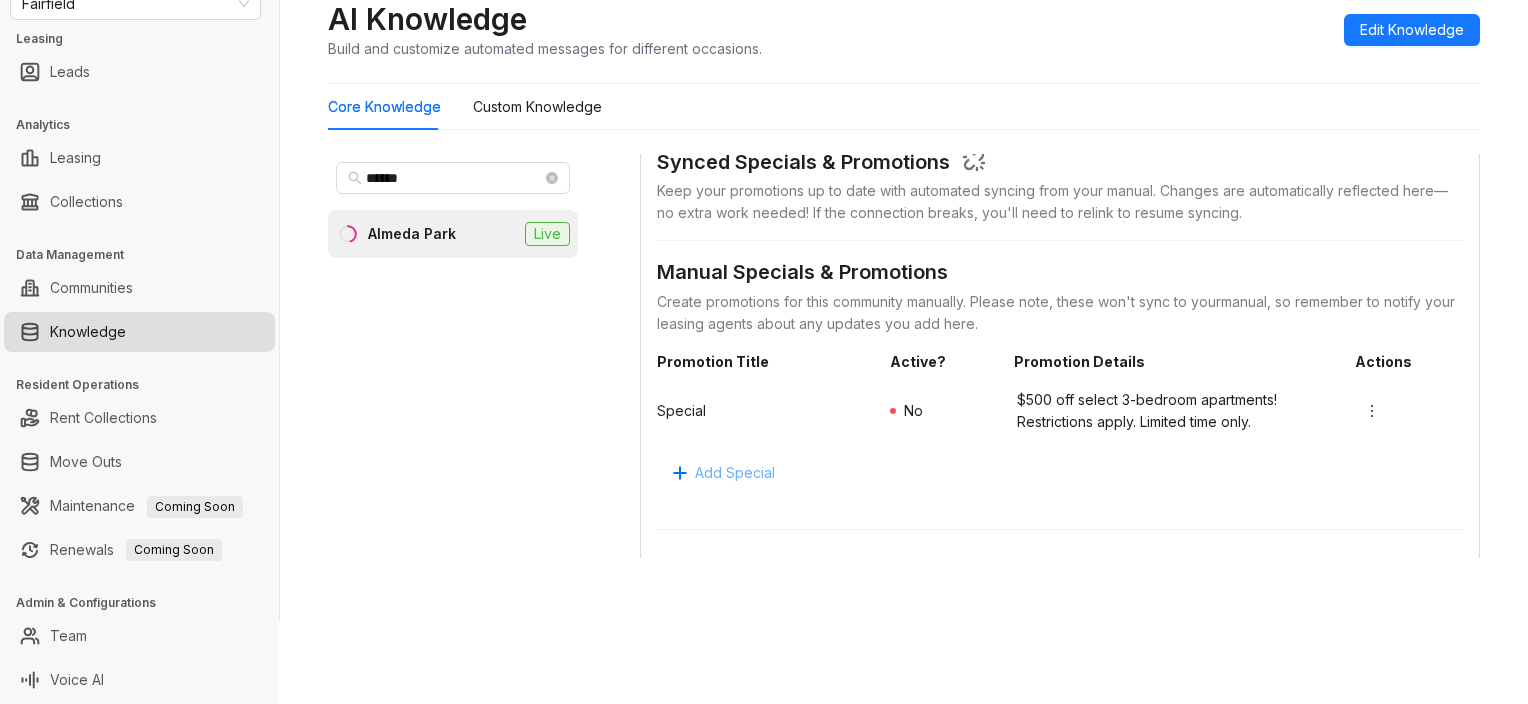 click on "Add Special" at bounding box center (735, 473) 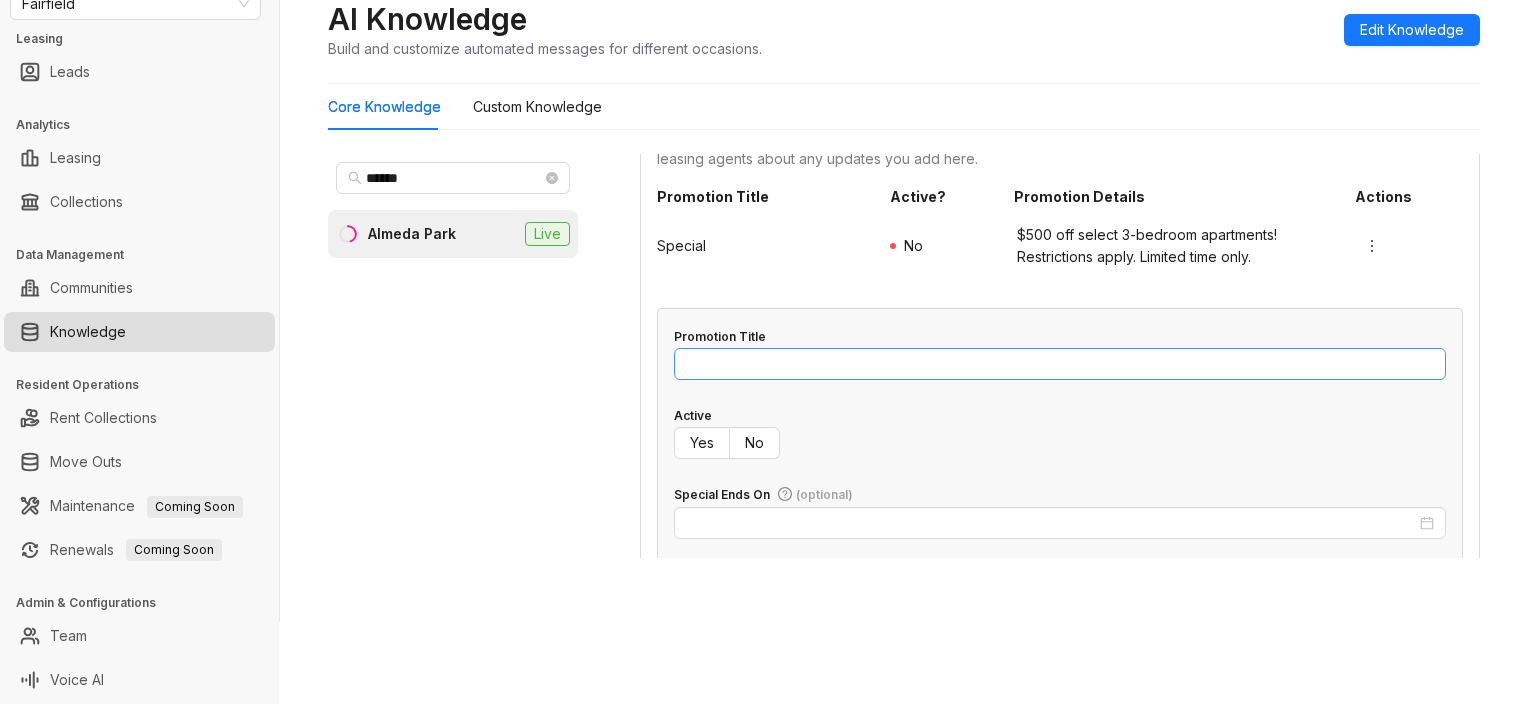 scroll, scrollTop: 1600, scrollLeft: 0, axis: vertical 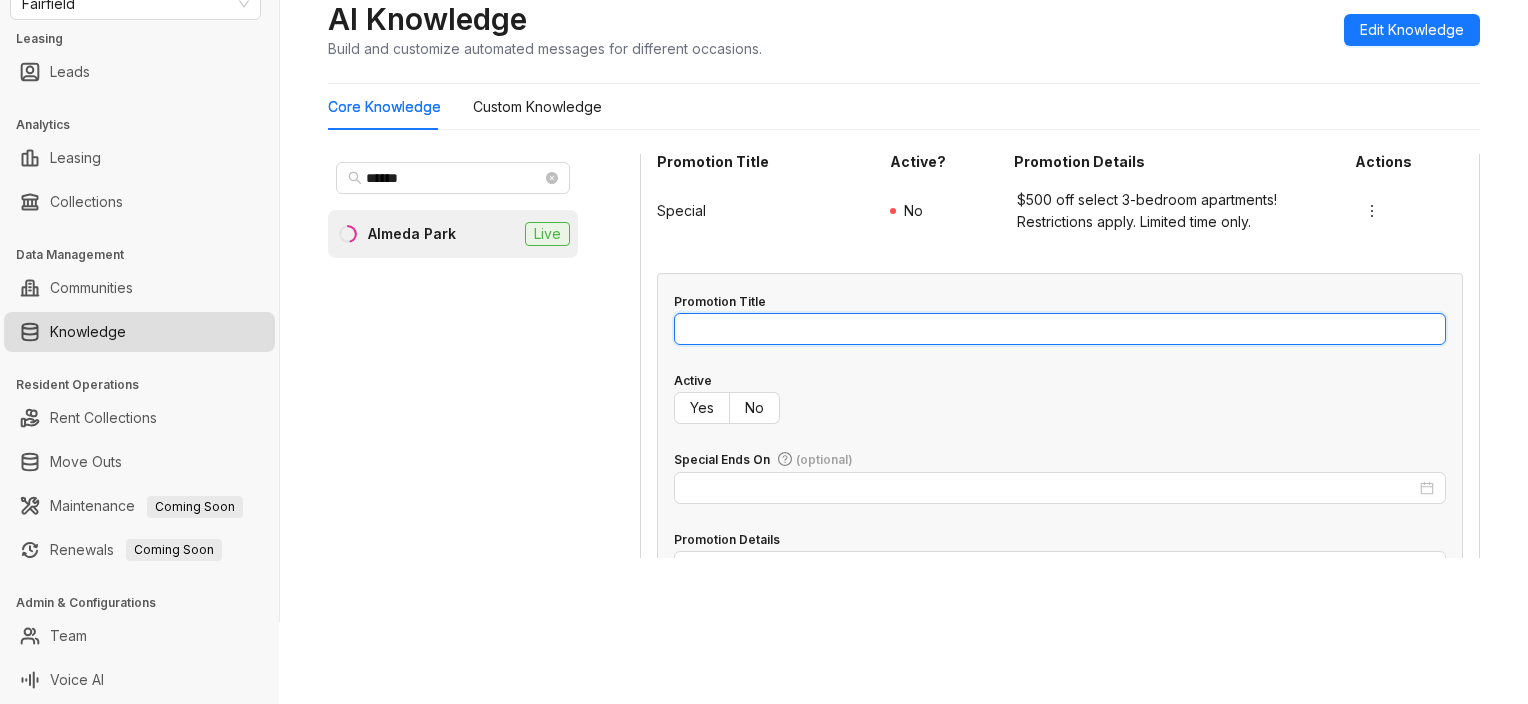 click on "Promotion Title" at bounding box center (1060, 329) 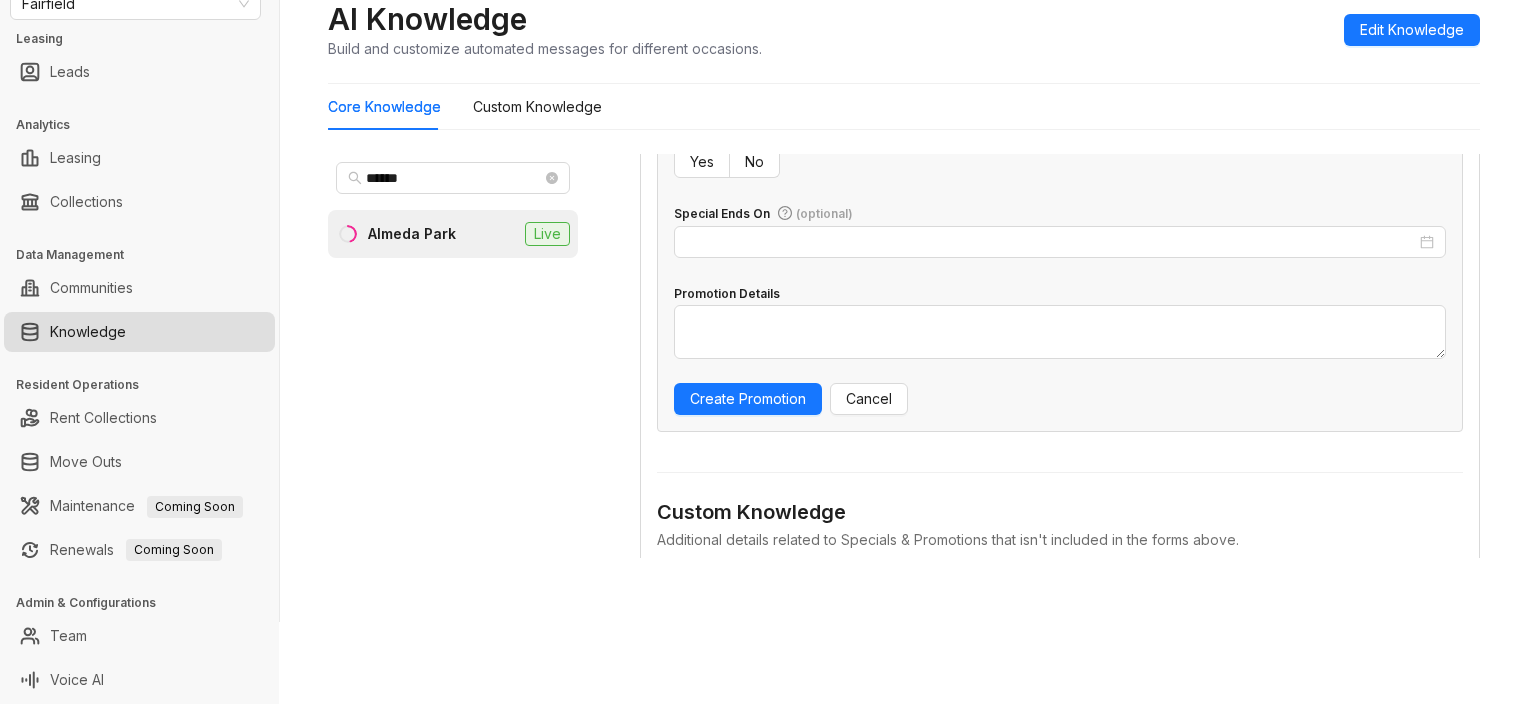 scroll, scrollTop: 1900, scrollLeft: 0, axis: vertical 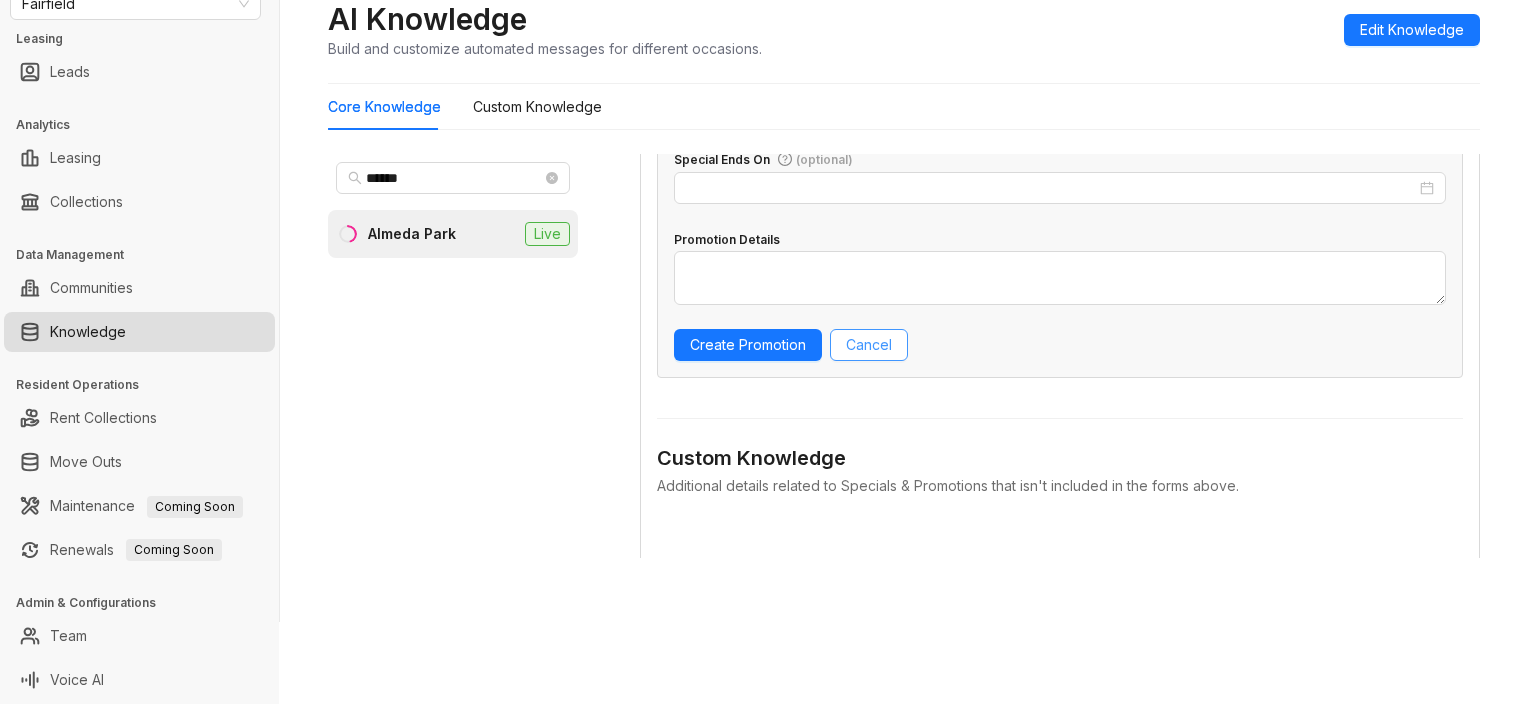 type on "*****" 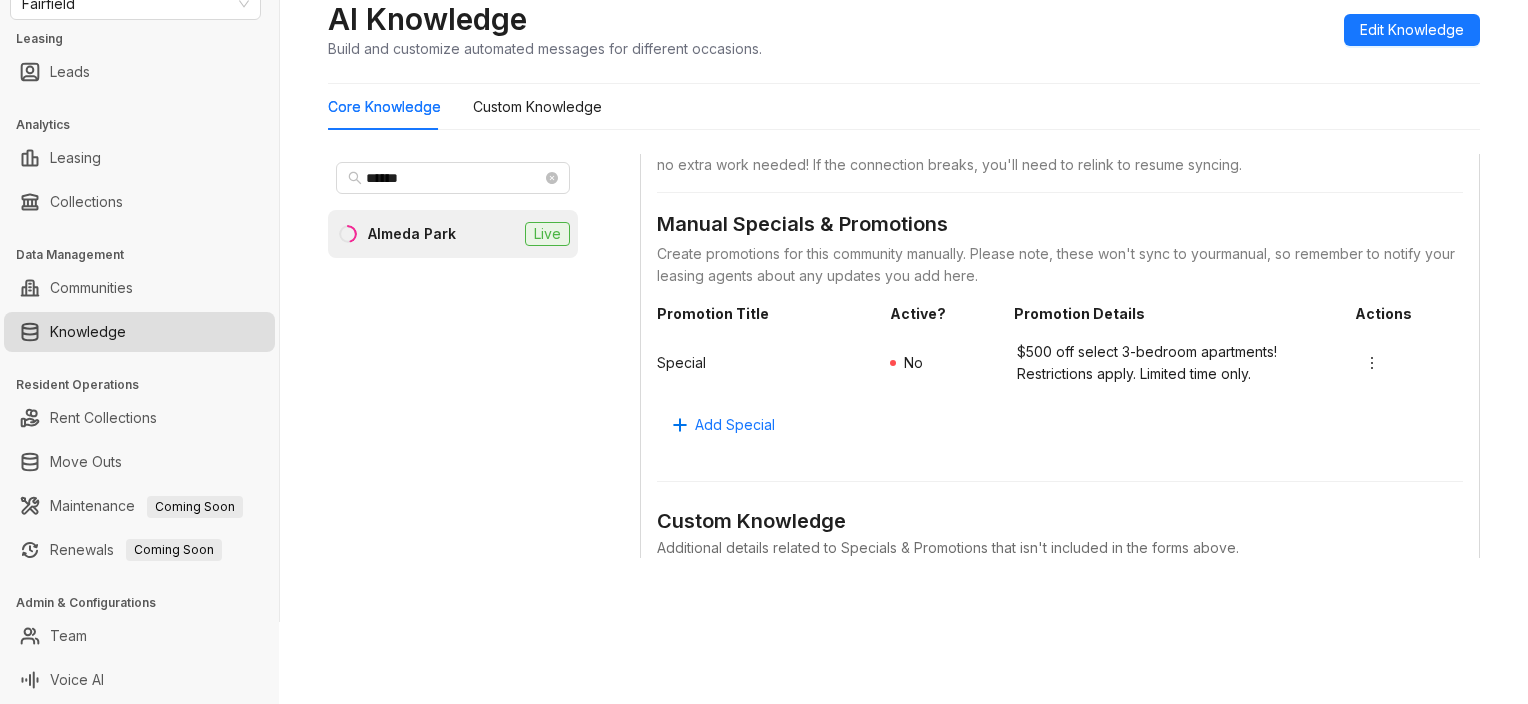 scroll, scrollTop: 1413, scrollLeft: 0, axis: vertical 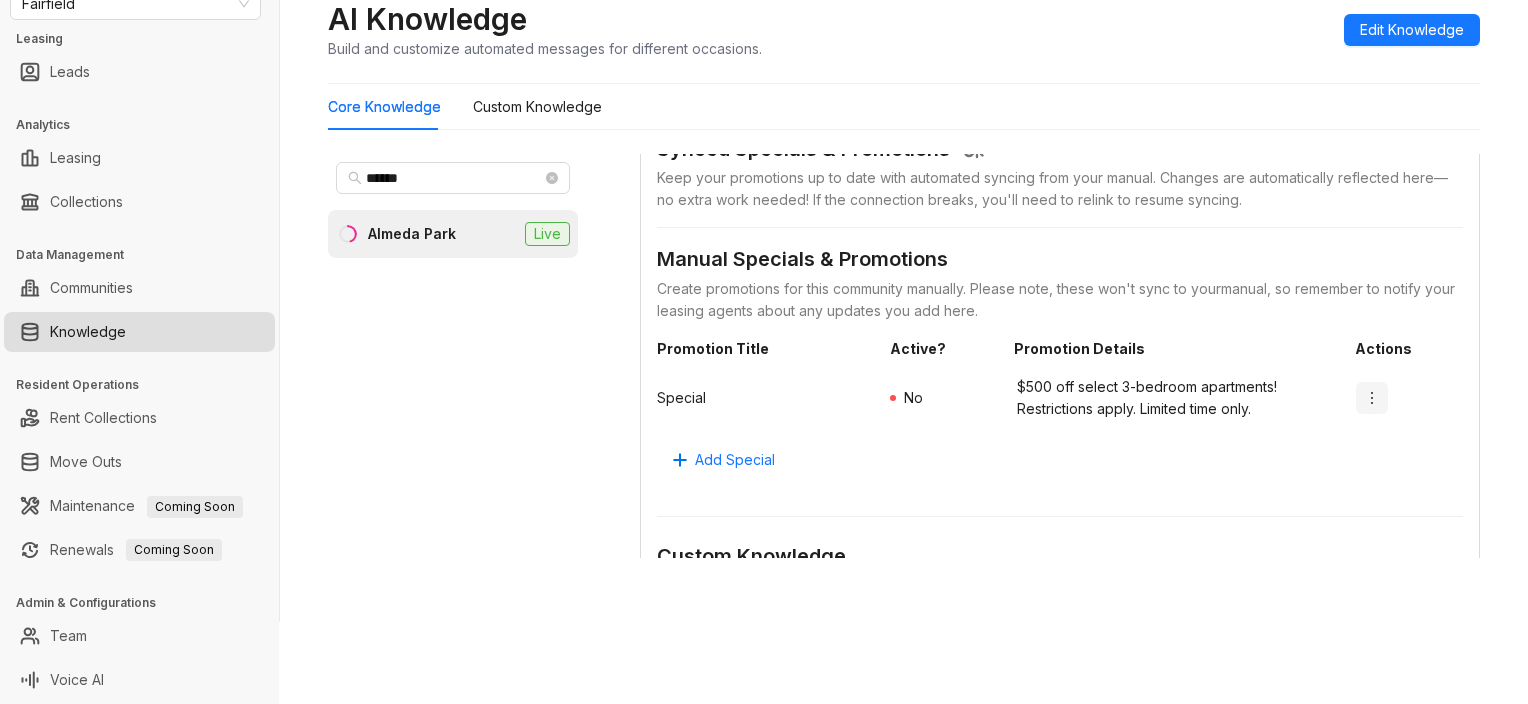click 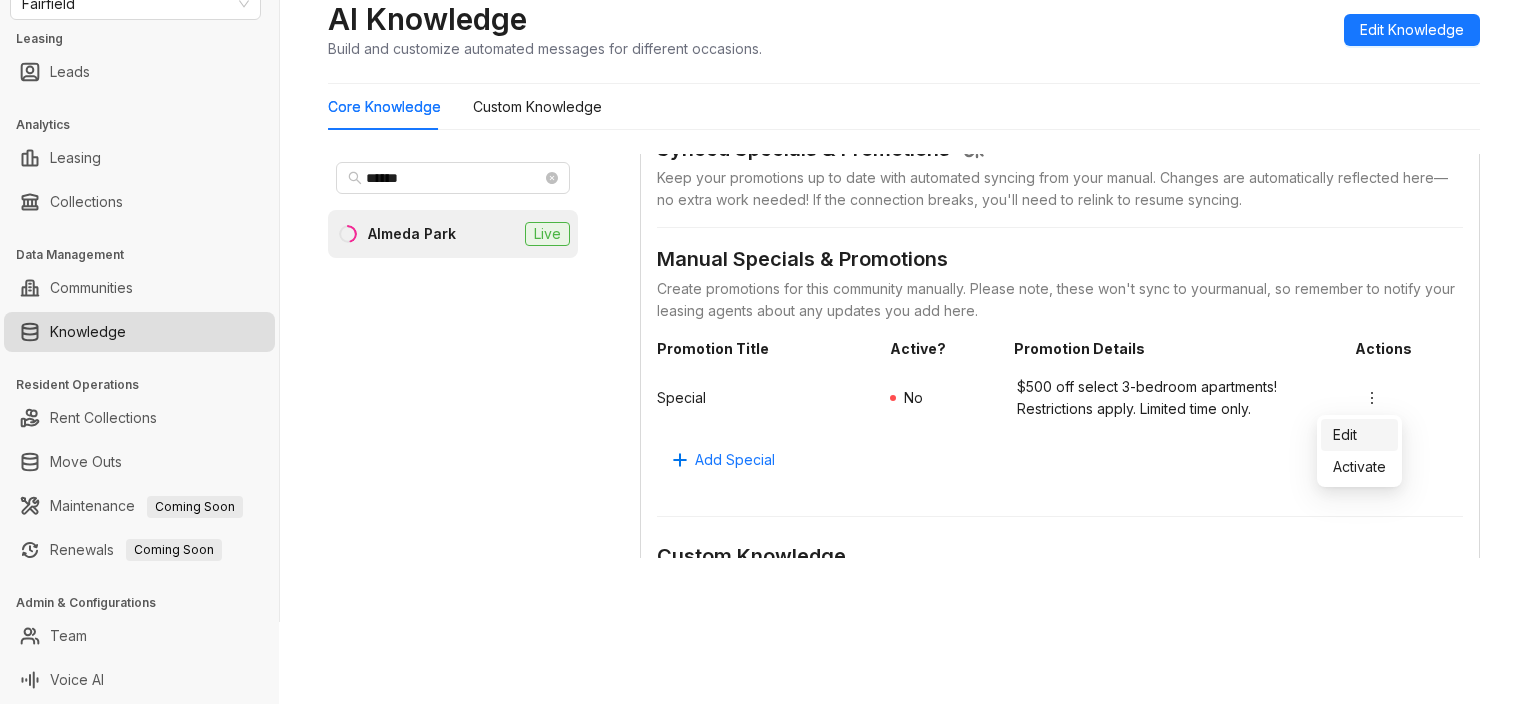 click on "Edit" at bounding box center (1359, 435) 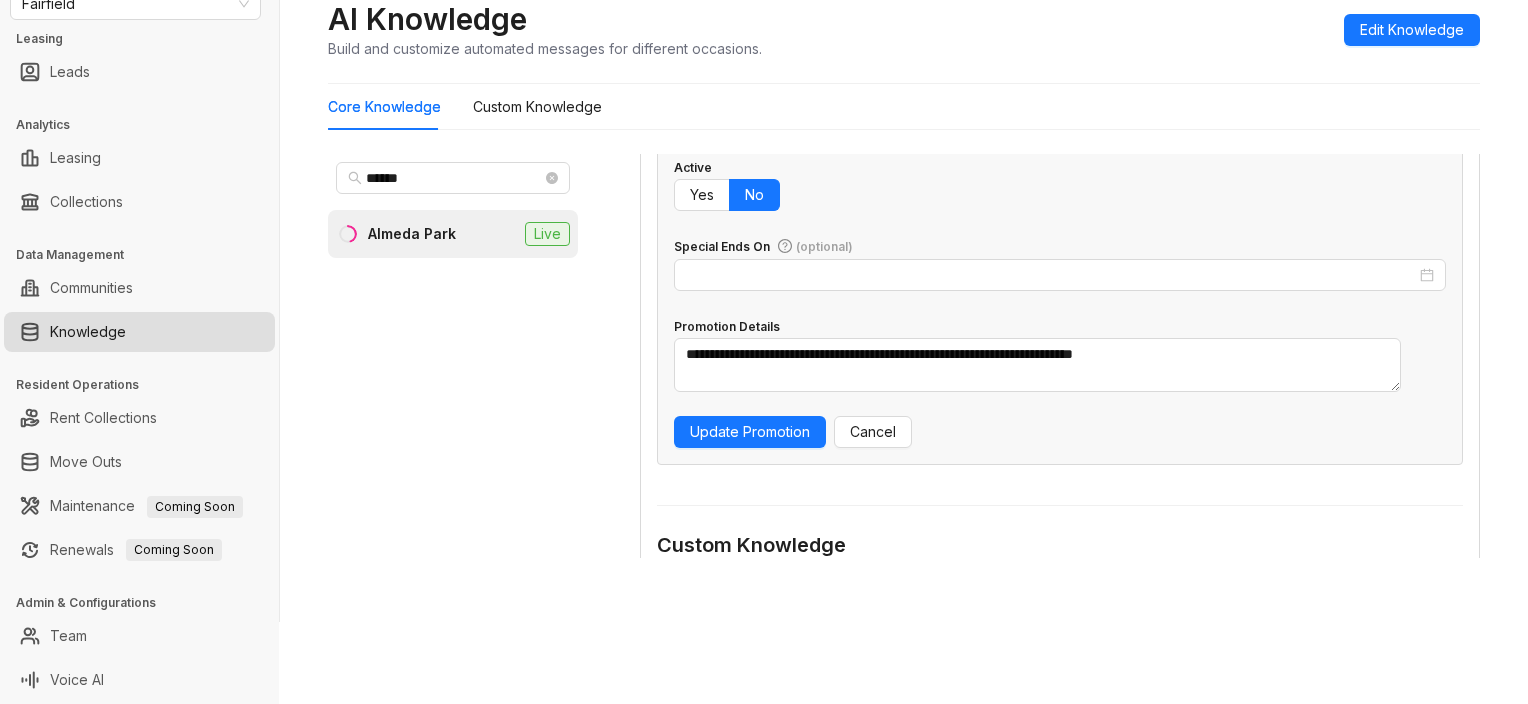 scroll, scrollTop: 1713, scrollLeft: 0, axis: vertical 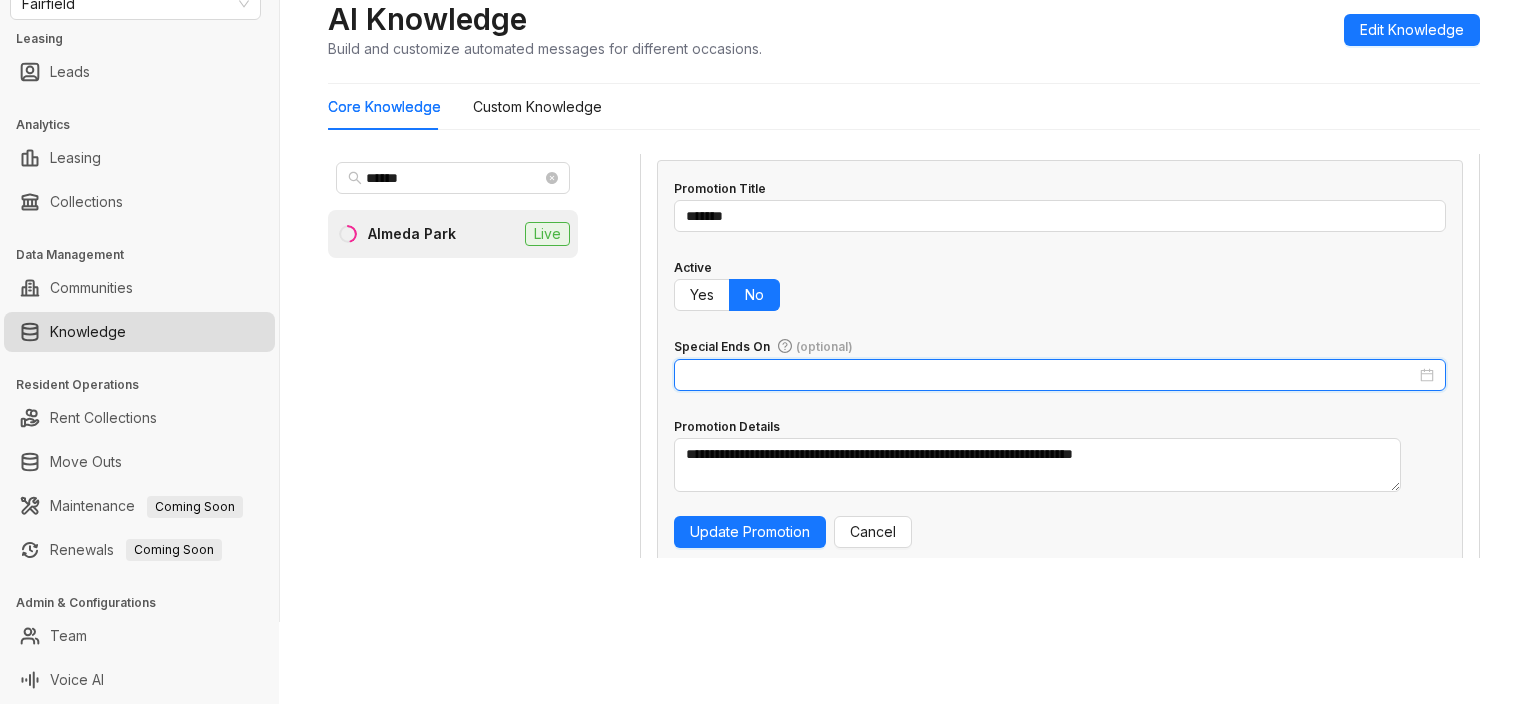 click on "Special Ends On (optional)" at bounding box center (1051, 375) 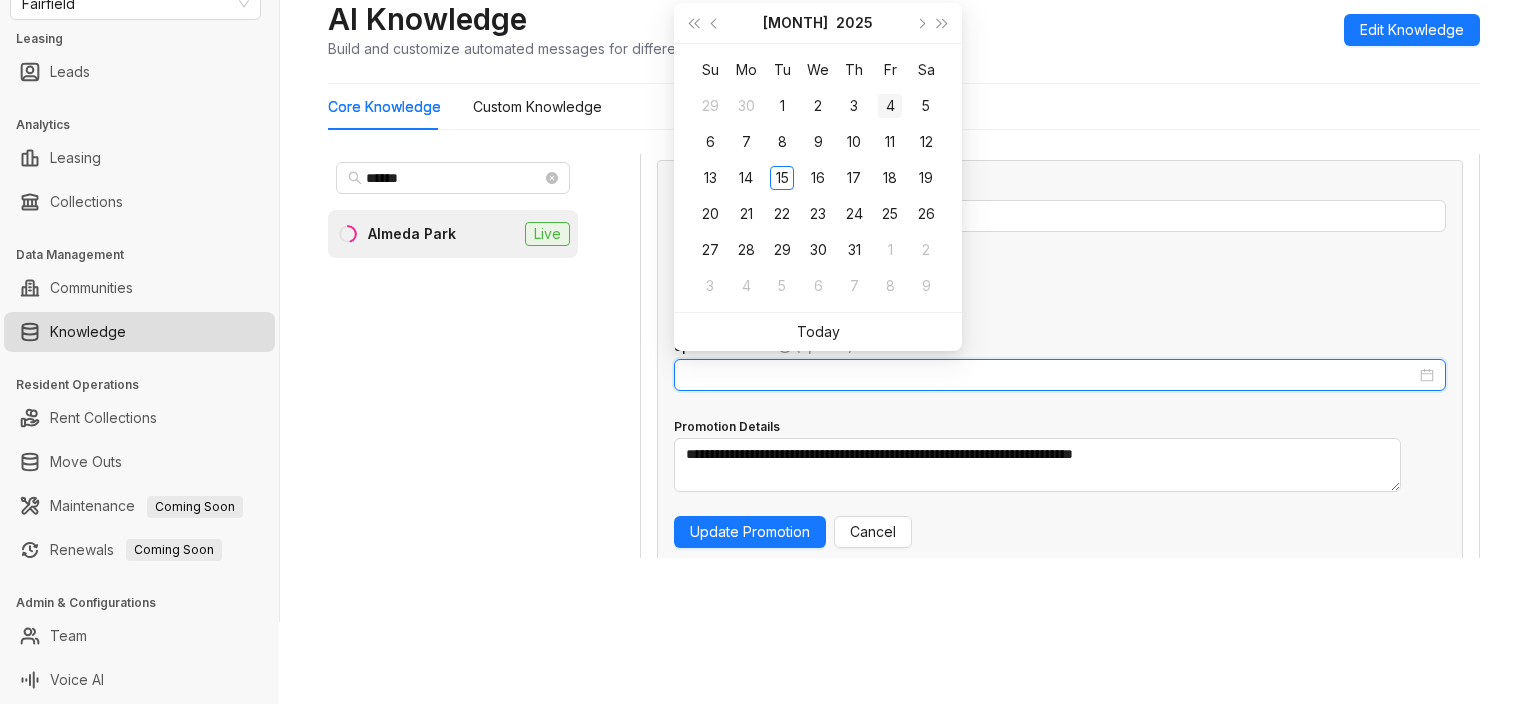 type on "**********" 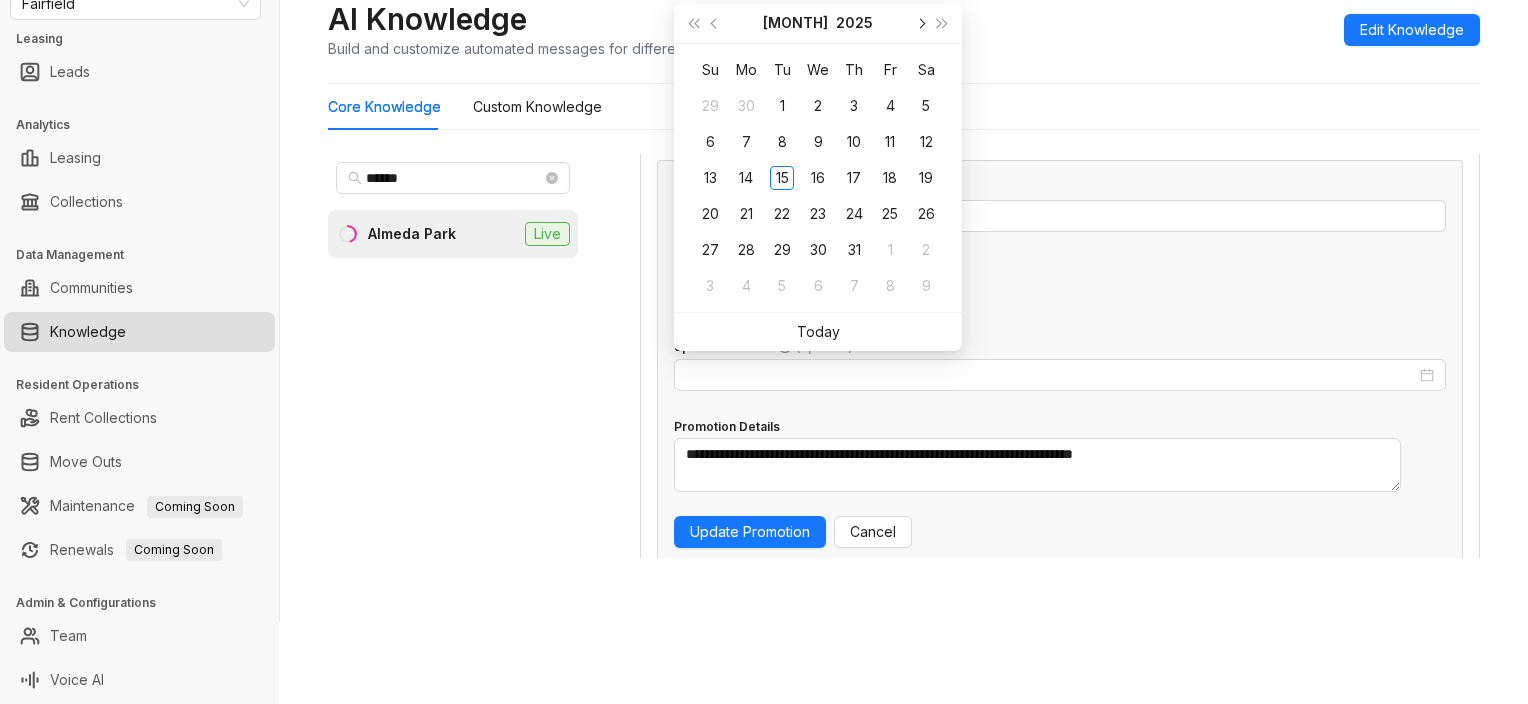 click at bounding box center [920, 23] 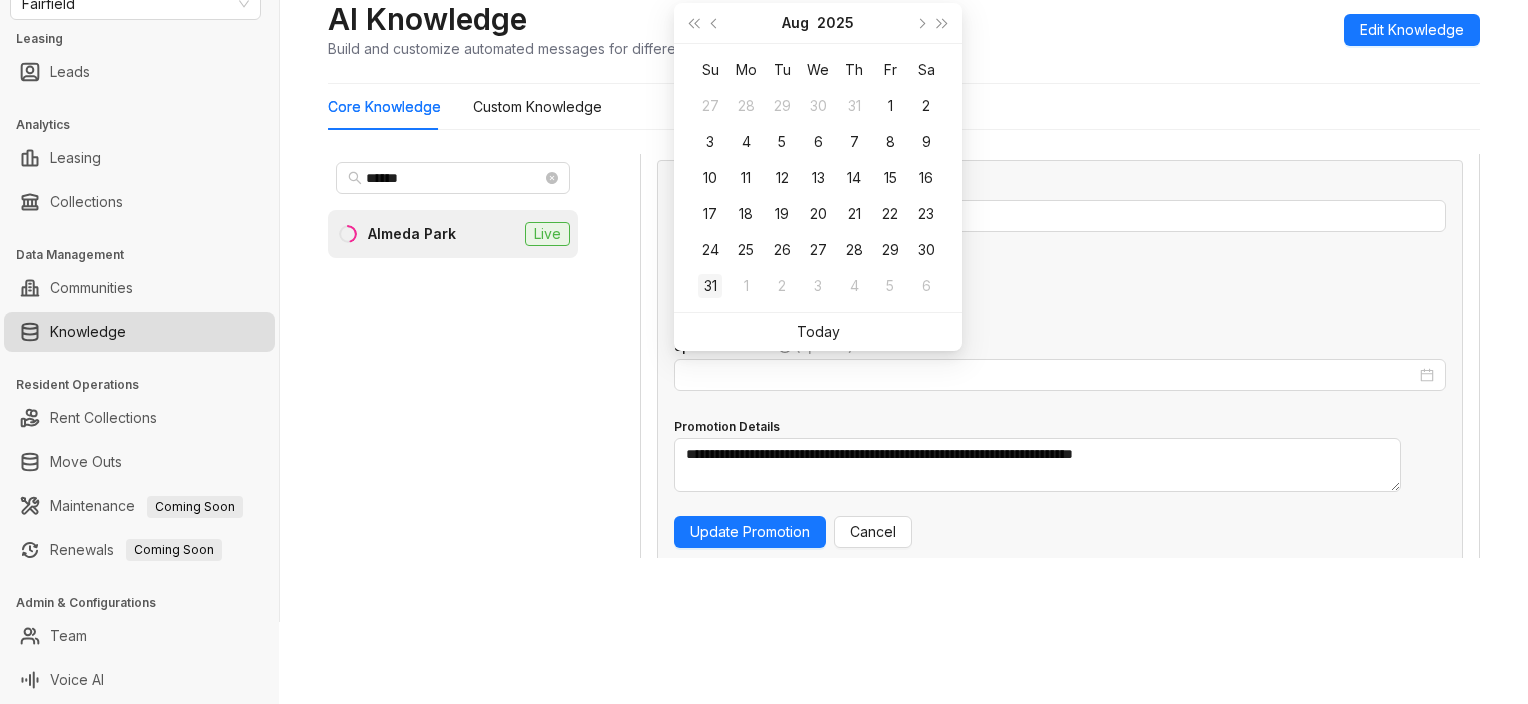type on "**********" 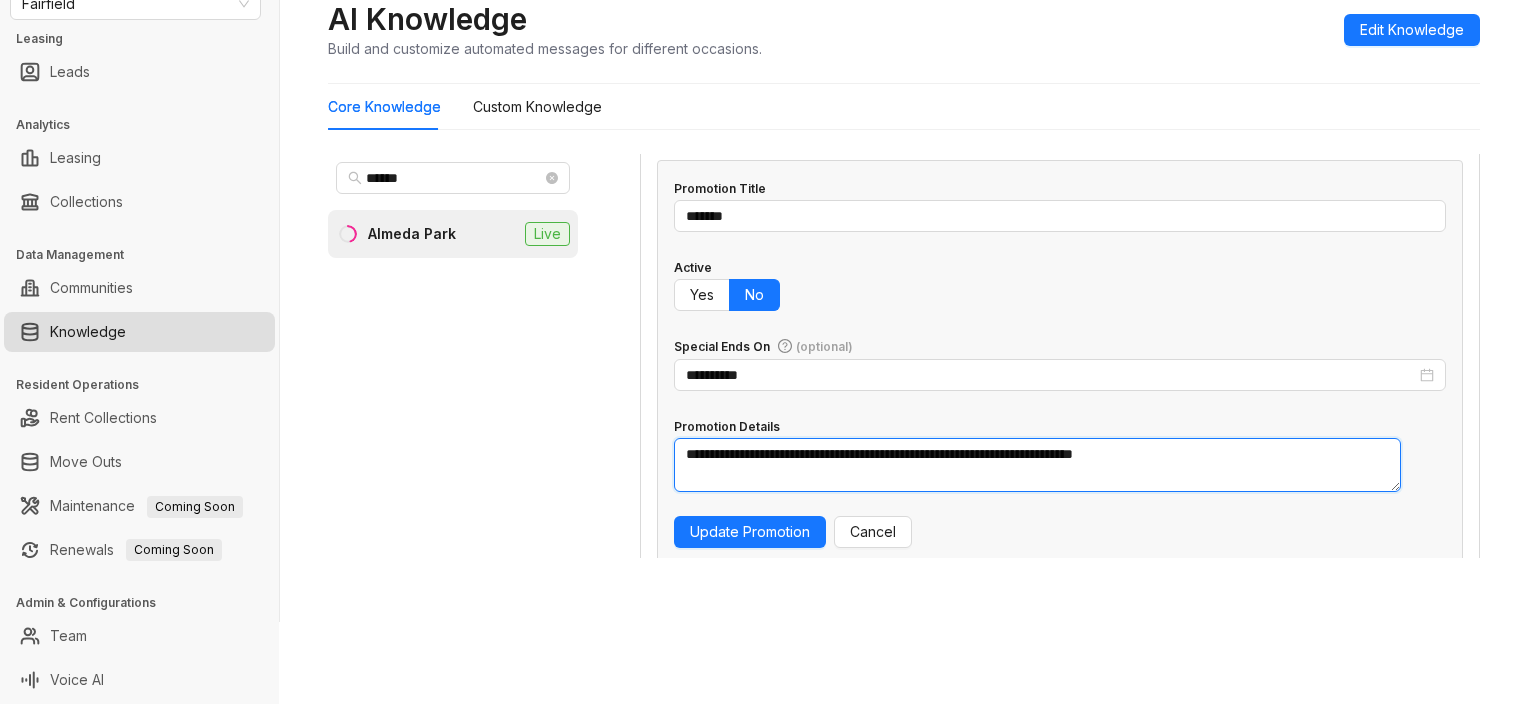 drag, startPoint x: 1221, startPoint y: 452, endPoint x: 668, endPoint y: 433, distance: 553.3263 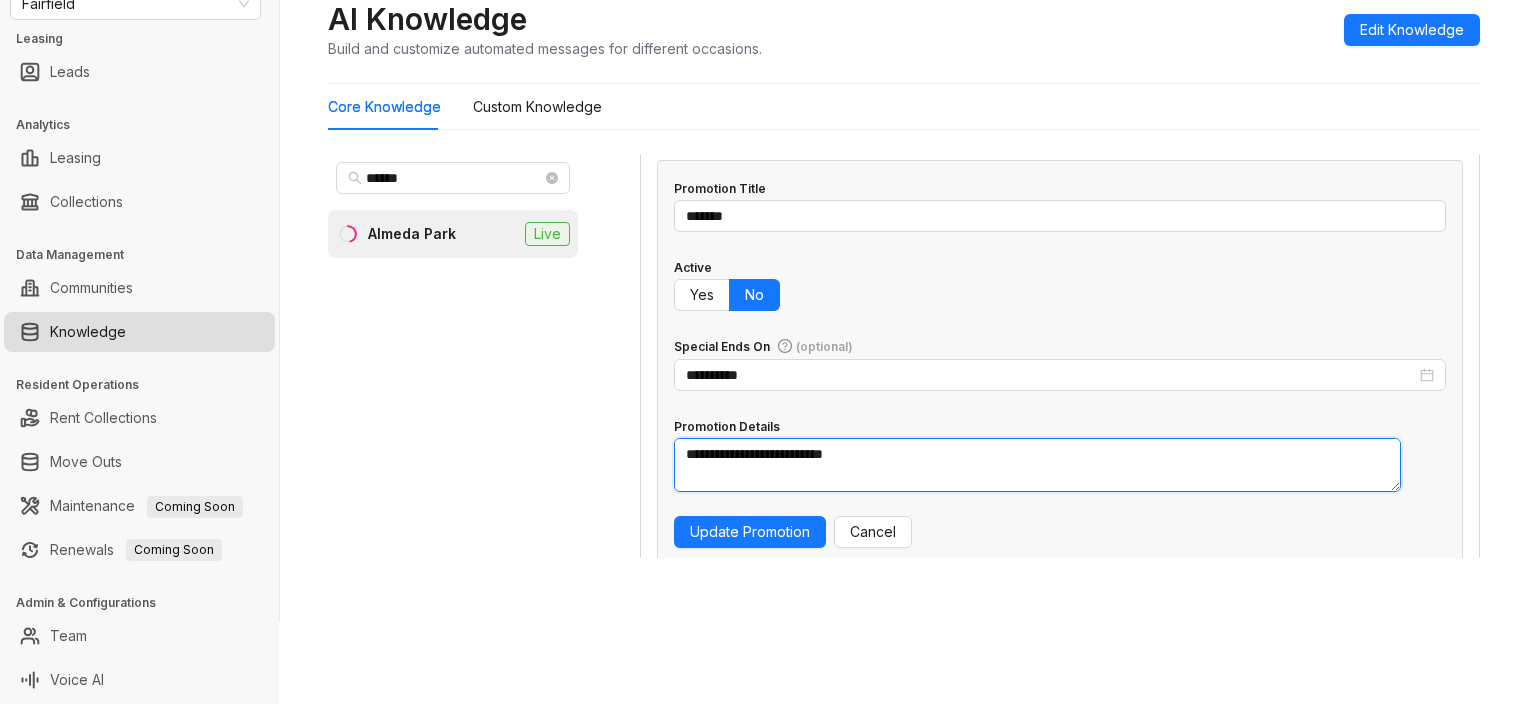 scroll, scrollTop: 16, scrollLeft: 0, axis: vertical 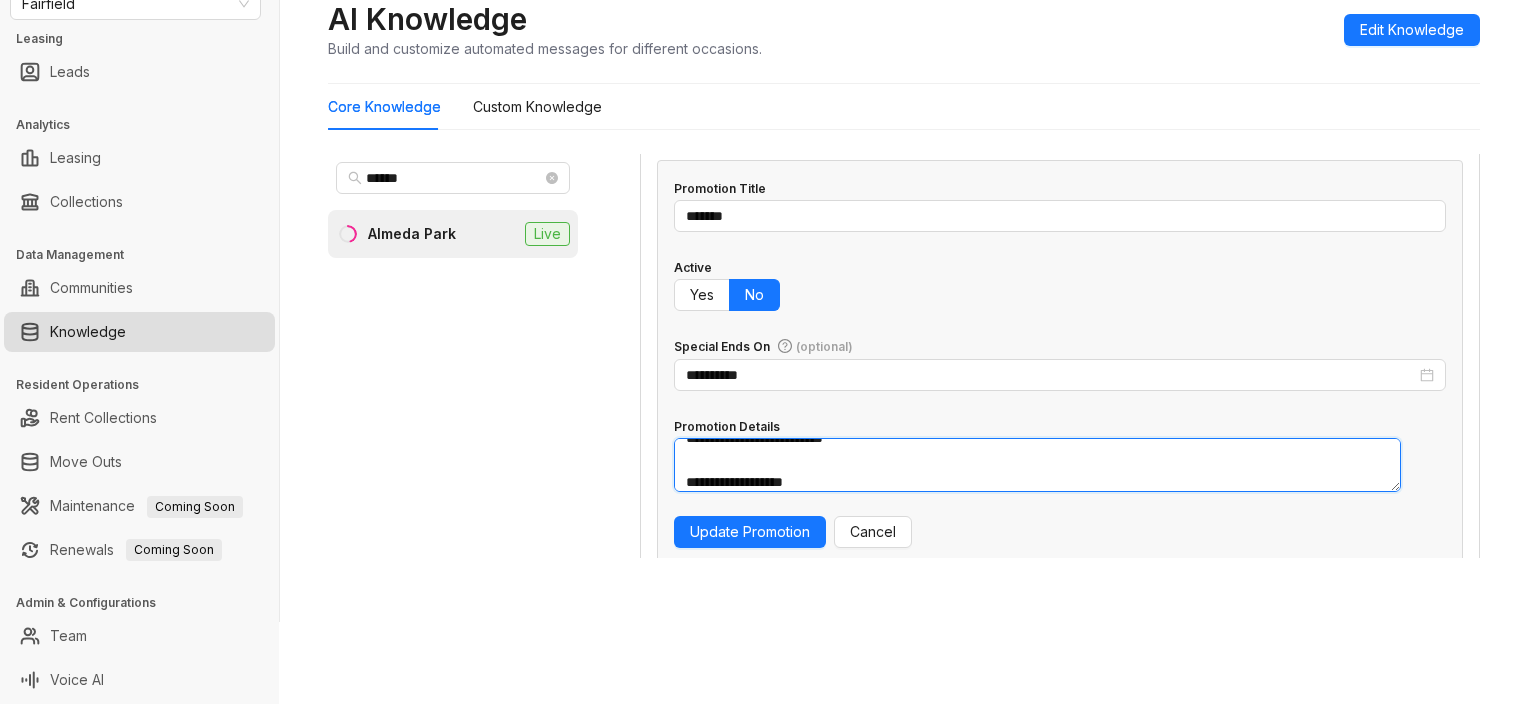 click on "**********" at bounding box center [1037, 465] 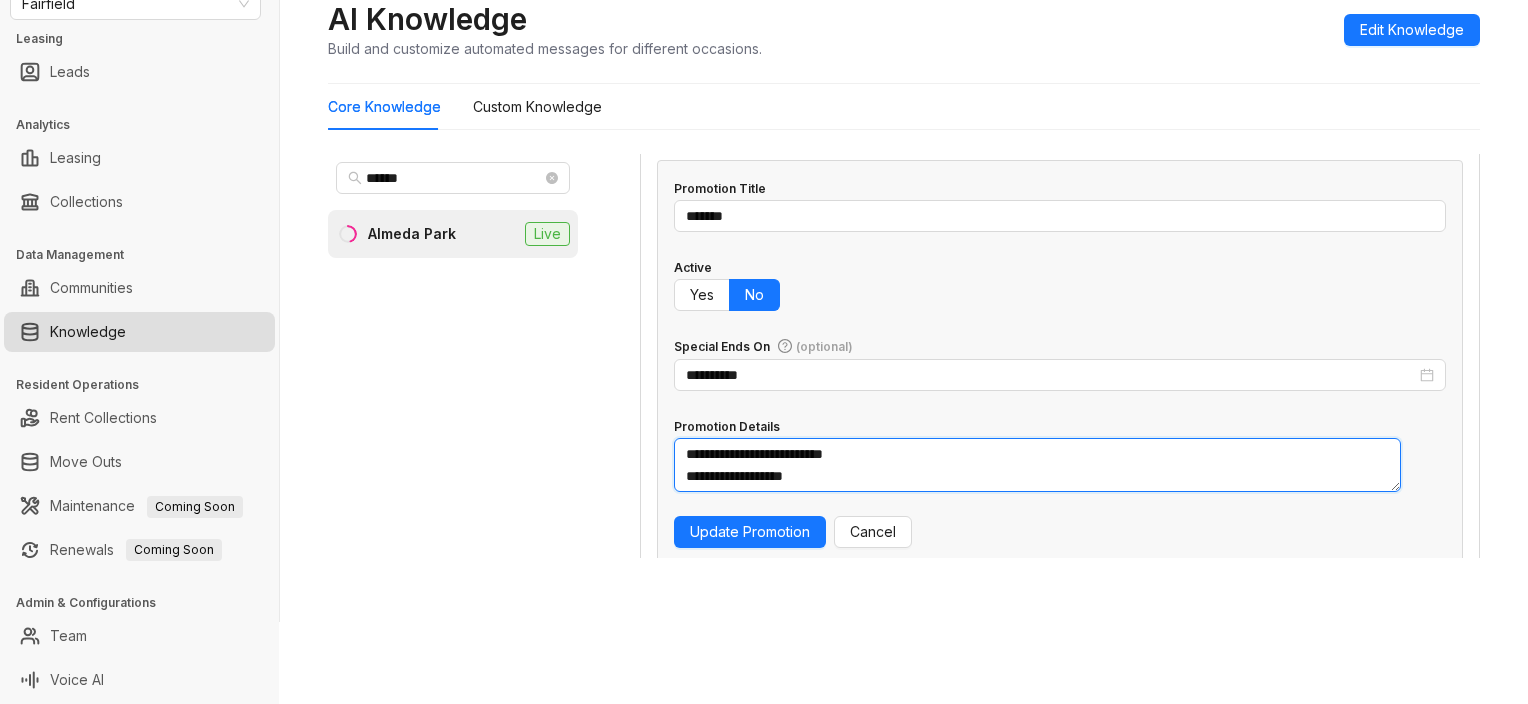 scroll, scrollTop: 0, scrollLeft: 0, axis: both 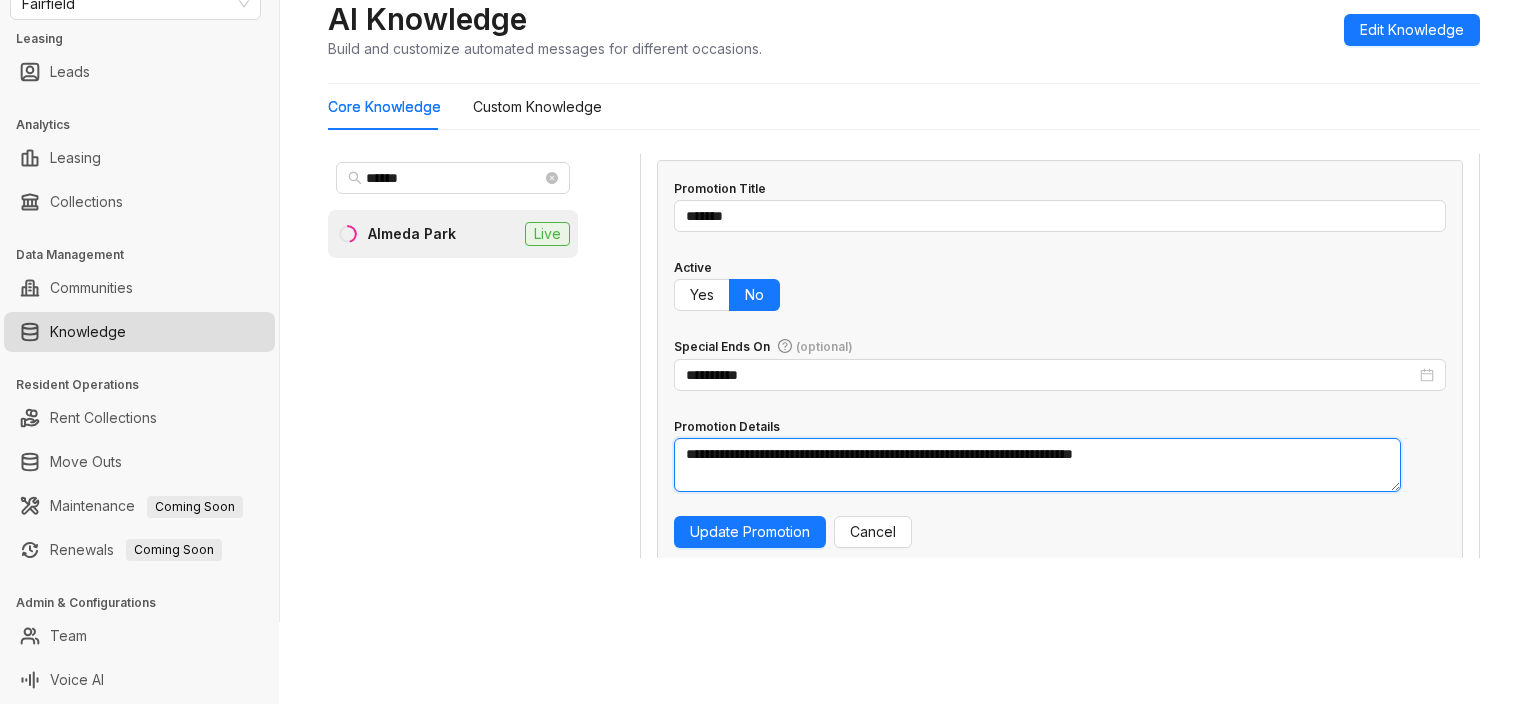 click on "**********" at bounding box center [1037, 465] 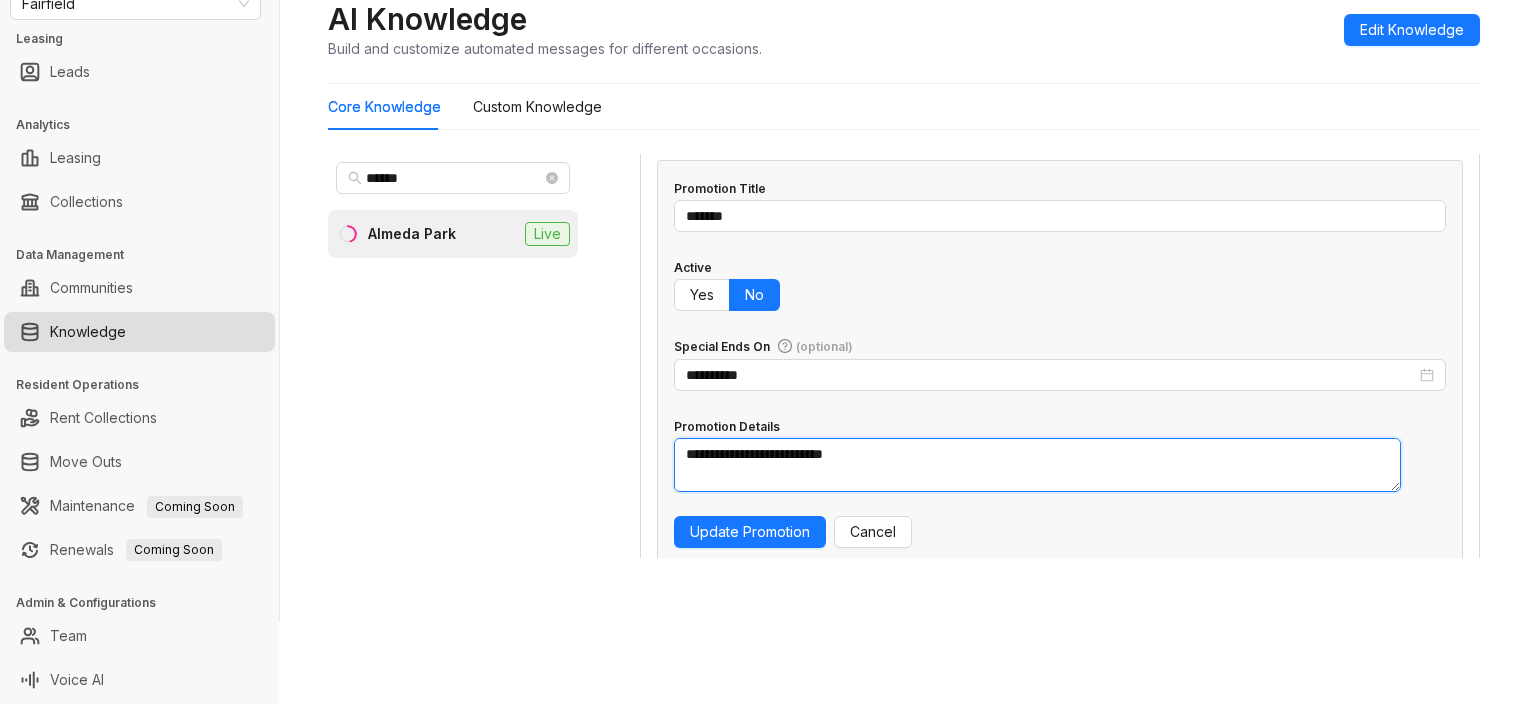 scroll, scrollTop: 16, scrollLeft: 0, axis: vertical 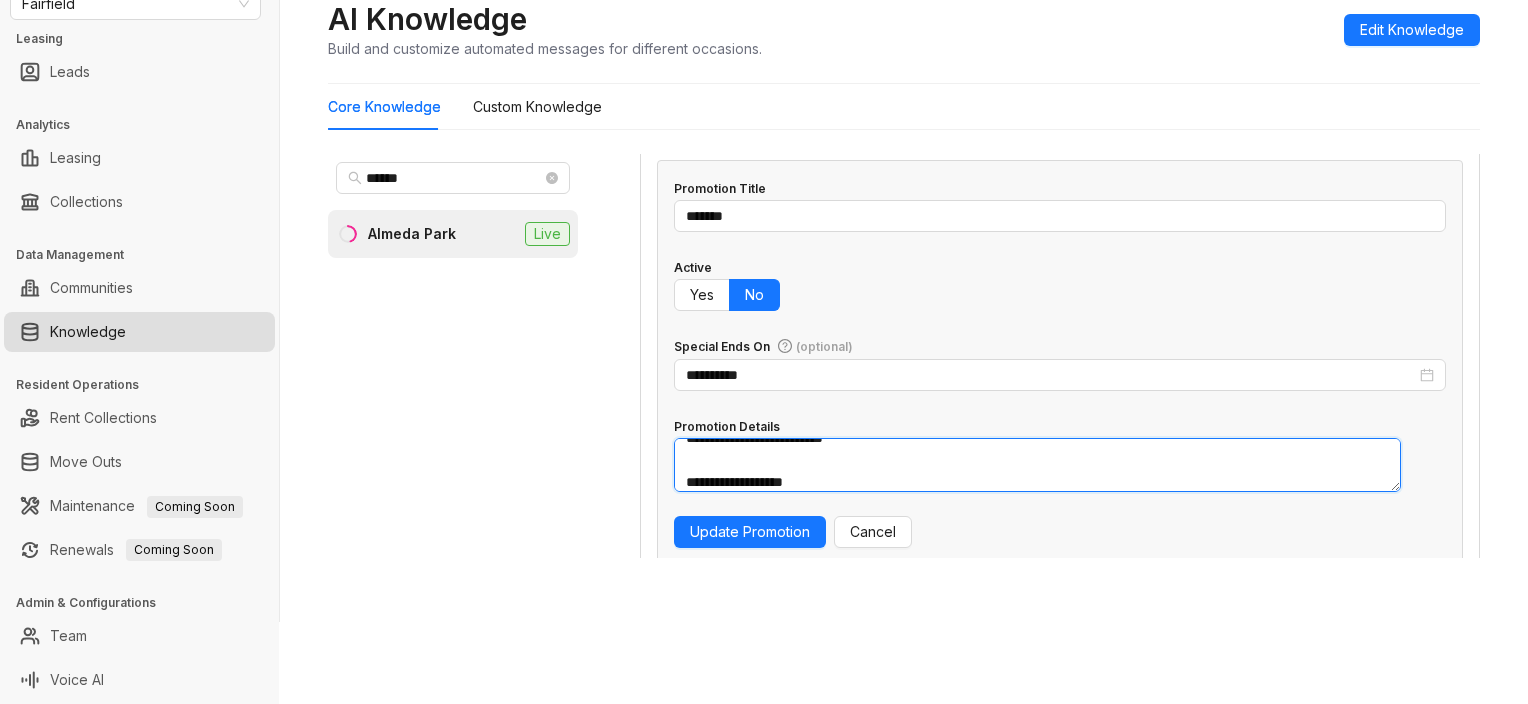 click on "**********" at bounding box center [1037, 465] 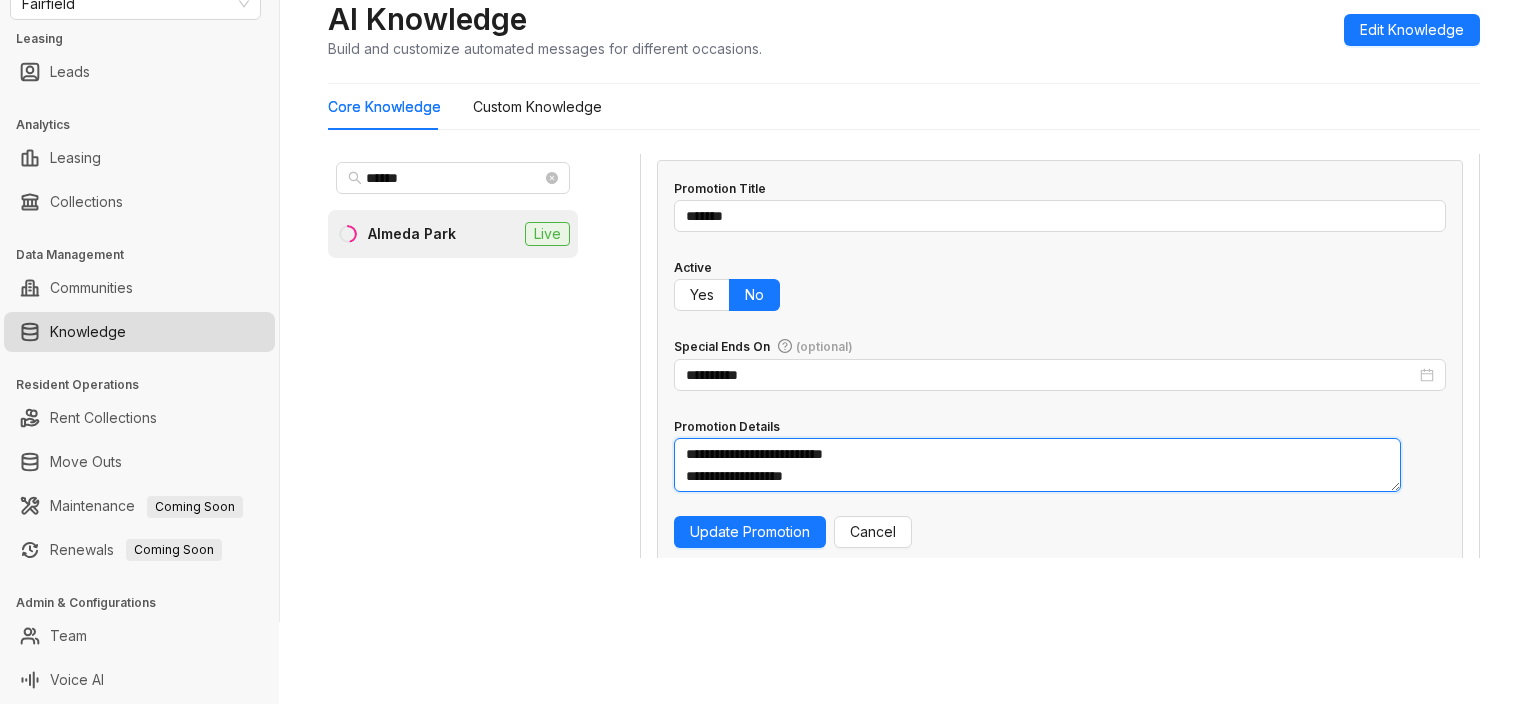 scroll, scrollTop: 0, scrollLeft: 0, axis: both 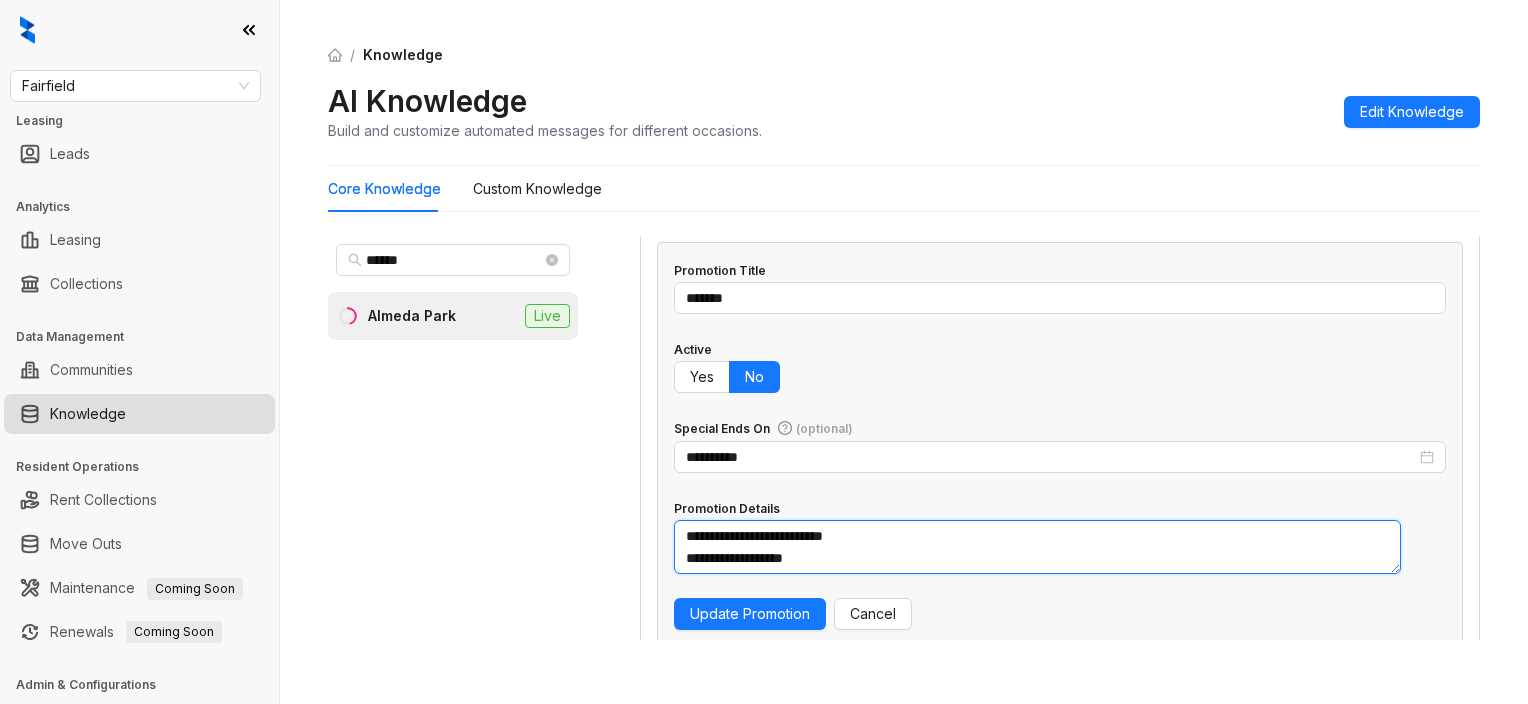 type on "**********" 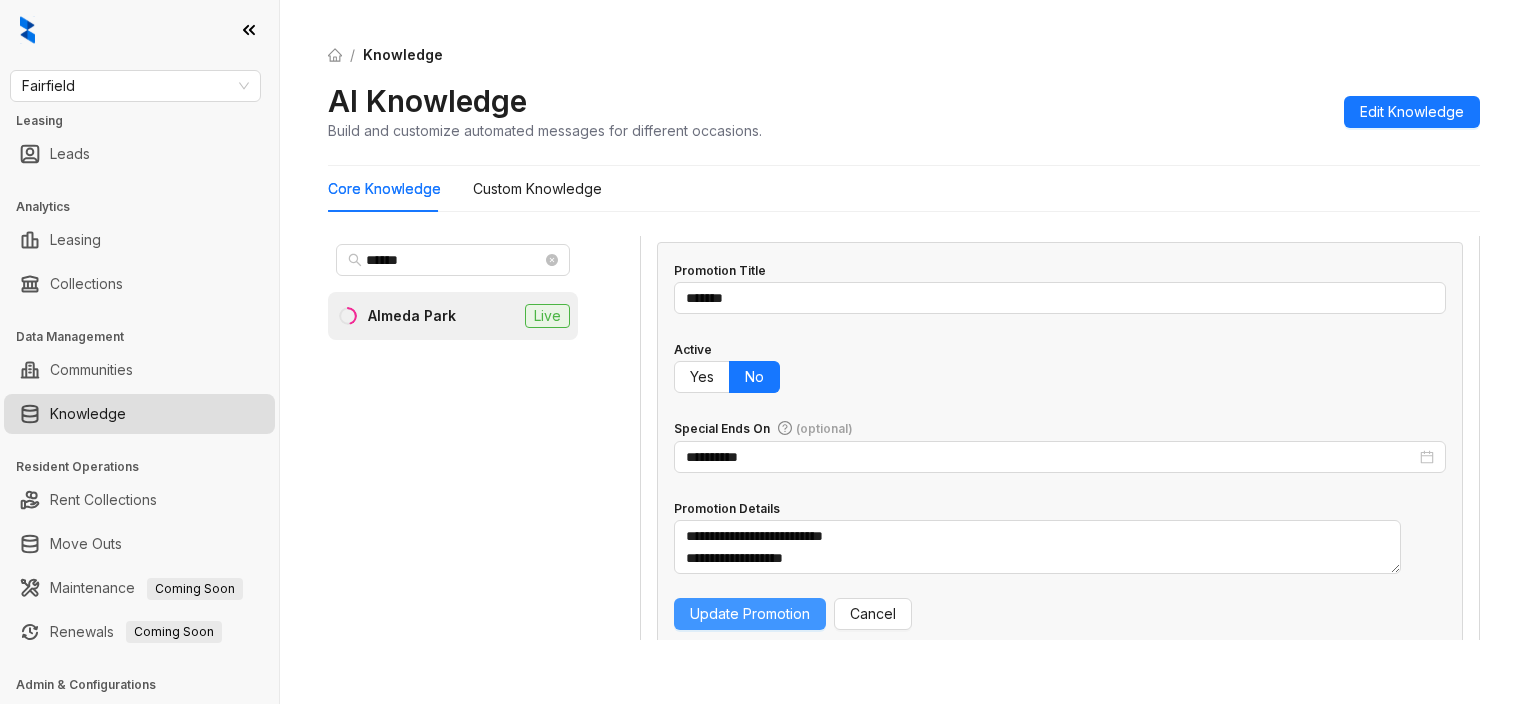 click on "Update Promotion" at bounding box center (750, 614) 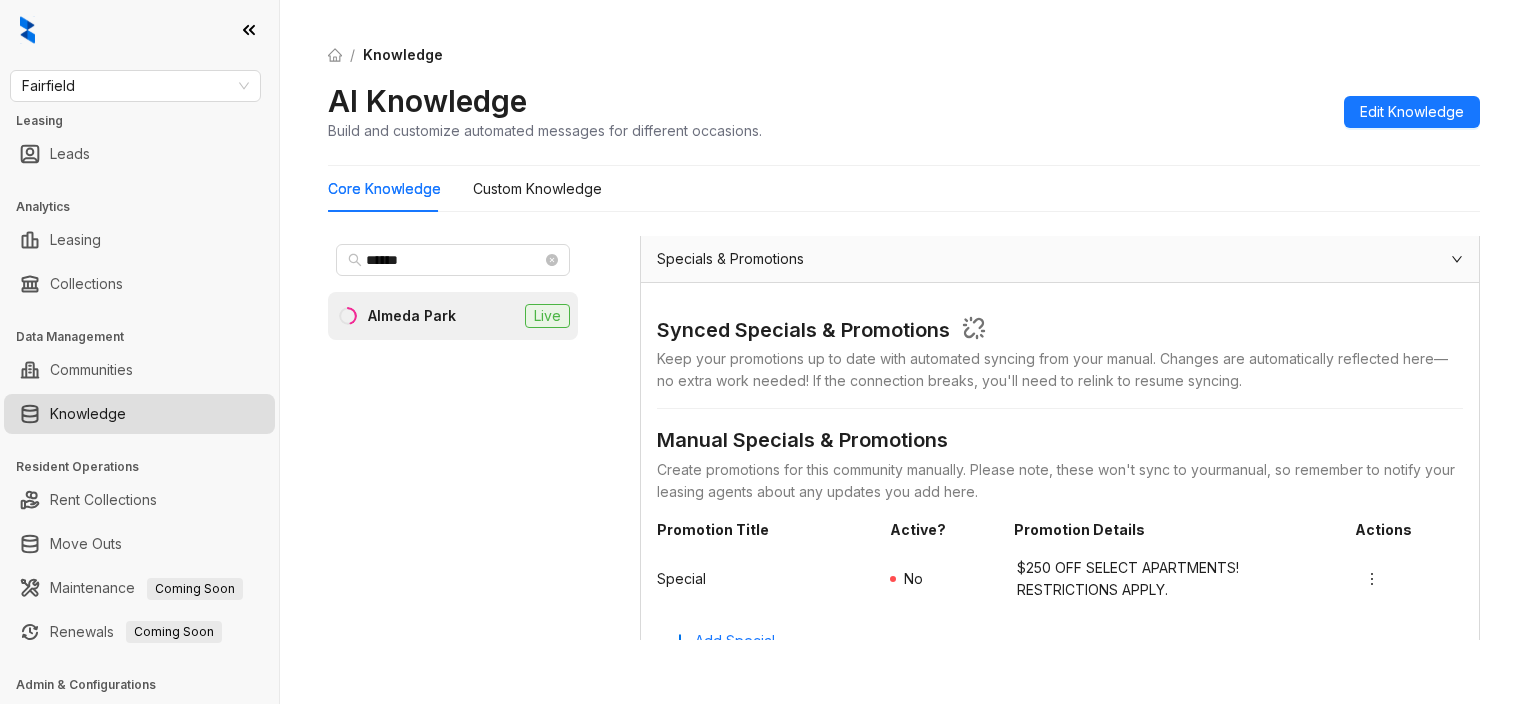 scroll, scrollTop: 1313, scrollLeft: 0, axis: vertical 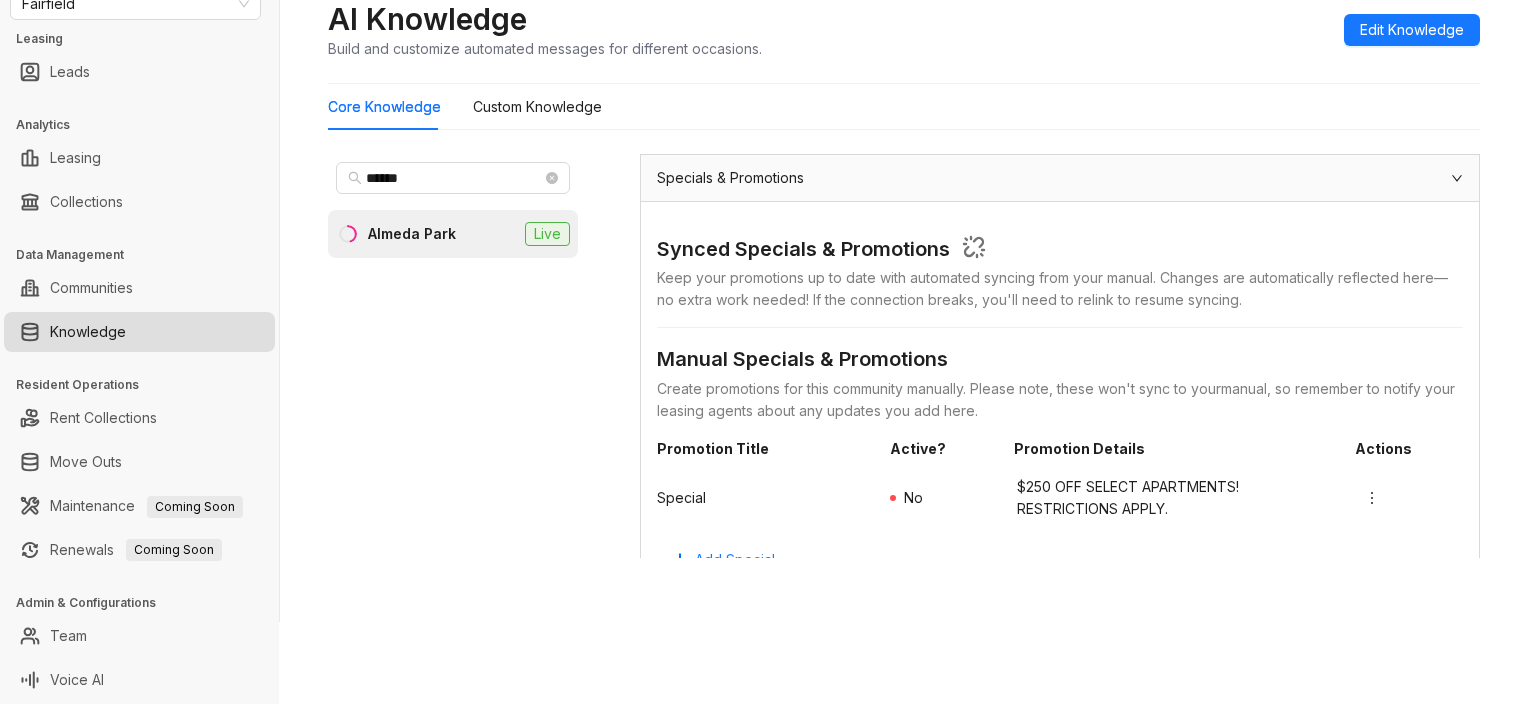 click on "****** Almeda Park Live Data is sourced from multiple locations. You can disconnect these links and update the content as needed. General Info 6/8 Completed General Property Name The name of the property or apartment complex. Almeda Park Property Type The type of property, such as apartment, condo, or townhouse. Not Specified Address The physical address of the property, including city, state, and postal code. 10950 Tanner Park Court, Houston, TX, 77075 Phone Number The contact phone number for the property or leasing office. (713) 944-1131 Community Email The general email address for the property or community inquiries. leasing@almedaparkapartments.com Community Website The website address for the property or community. www.AlmedaParkApartments.com Office Hours Set the days and times when your community is available for support Sun Closed Mon 10:00 AM - 6:00 PM Tue 10:00 AM - 6:00 PM Wed Closed Thu 10:00 AM - 6:00 PM Fri 10:00 AM - 6:00 PM Sat 10:00 AM - 2:00 PM Leasing Agent Details Custom Knowledge   No" at bounding box center [904, 360] 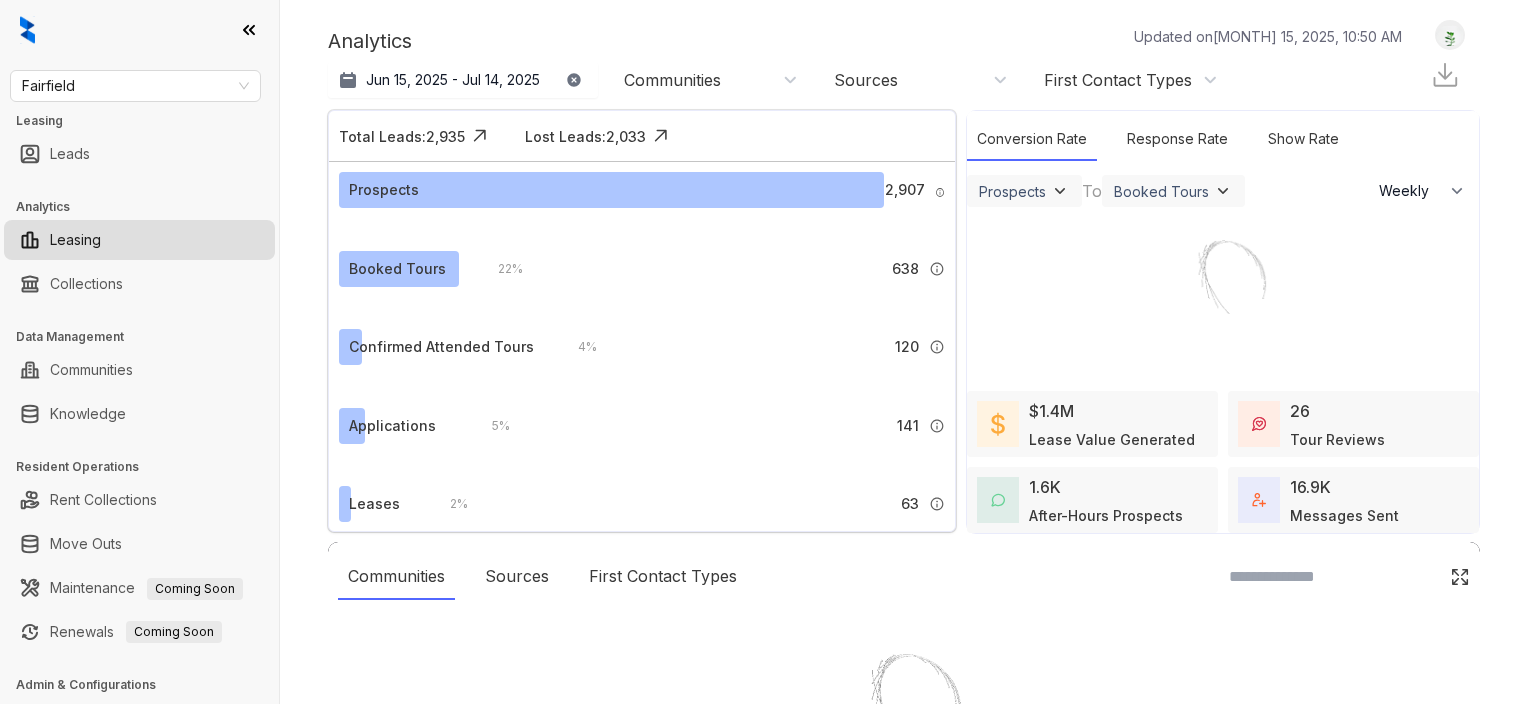 select on "******" 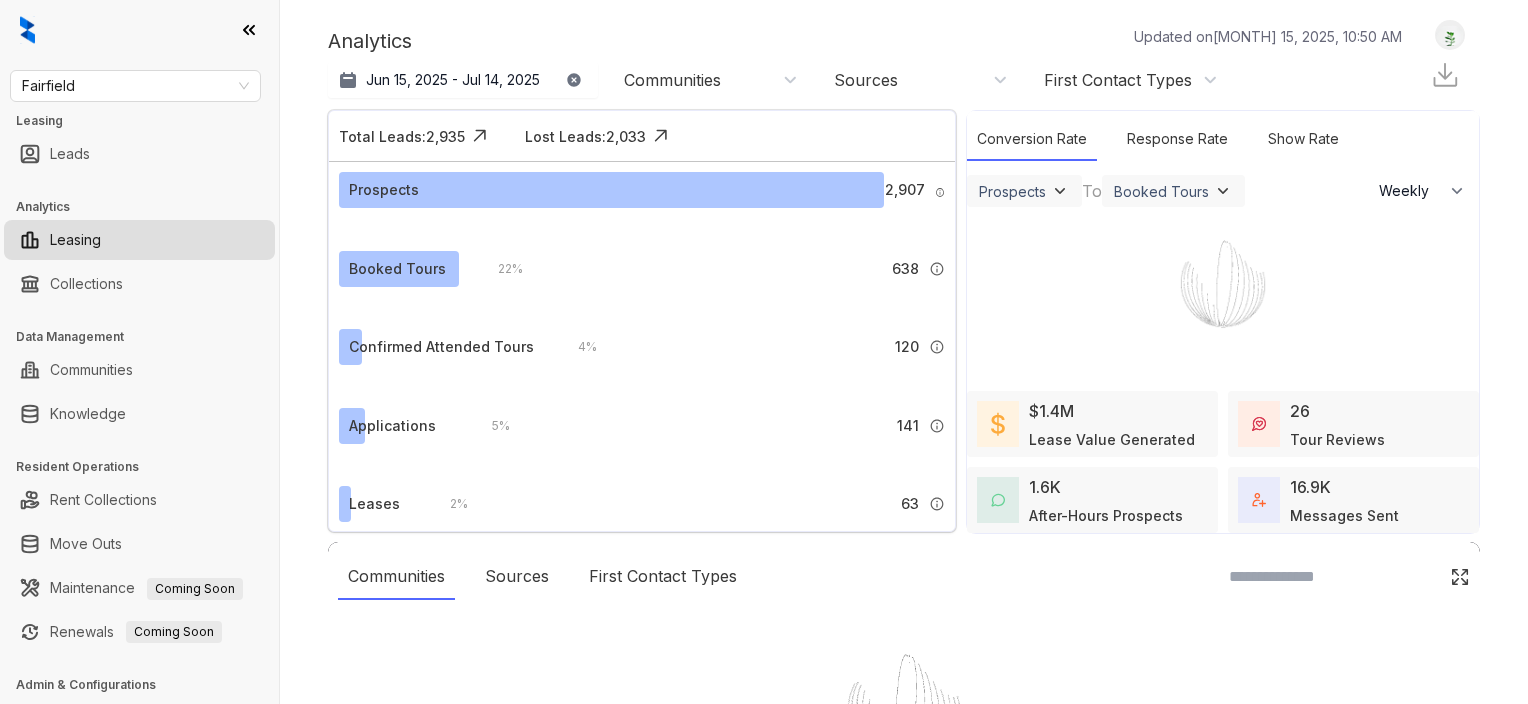 scroll, scrollTop: 0, scrollLeft: 0, axis: both 